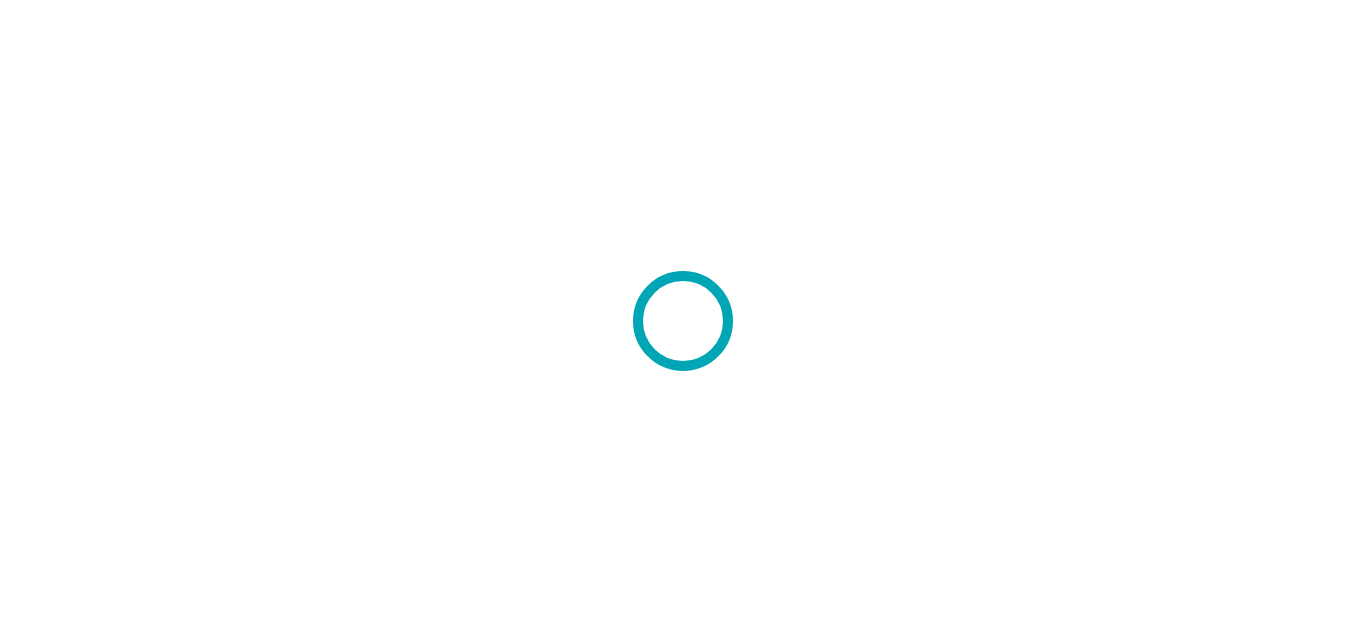 scroll, scrollTop: 0, scrollLeft: 0, axis: both 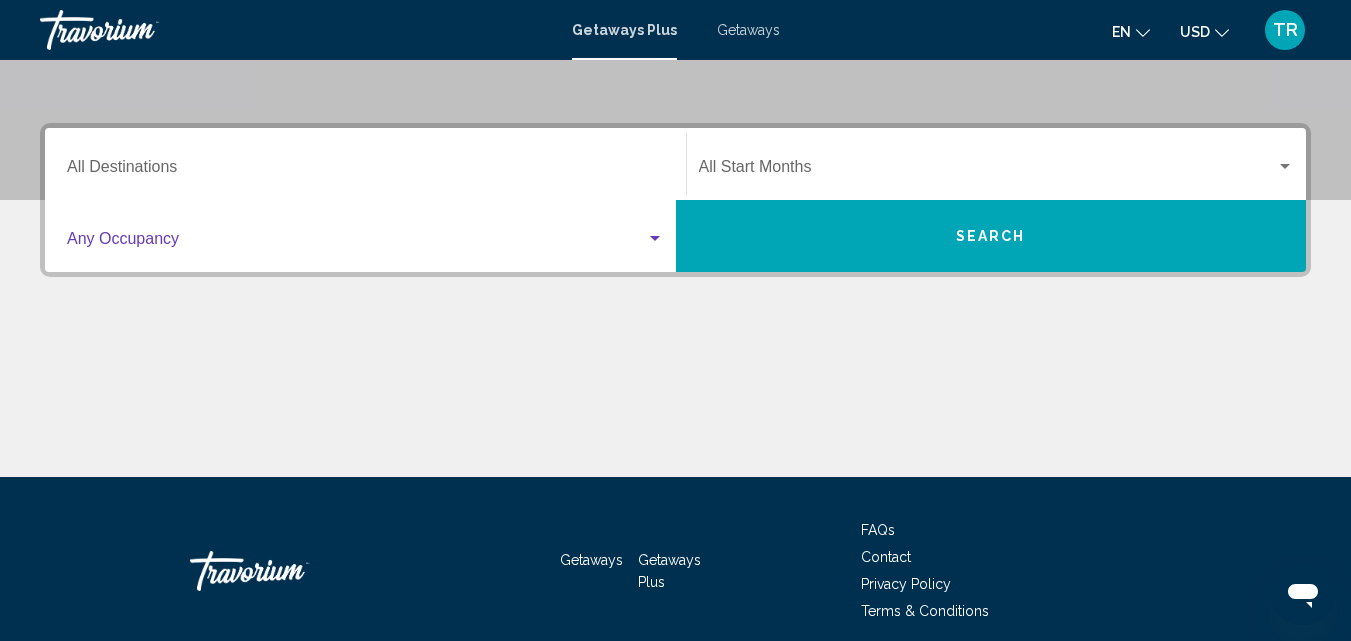 click at bounding box center [655, 238] 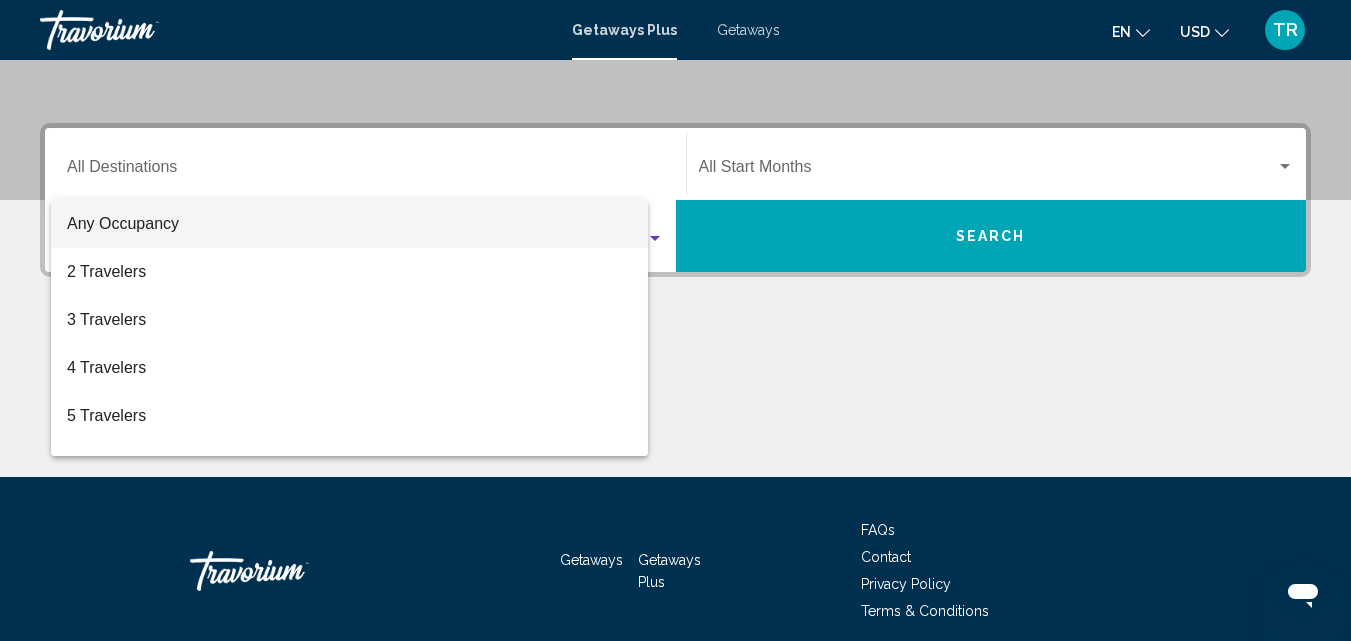 scroll, scrollTop: 458, scrollLeft: 0, axis: vertical 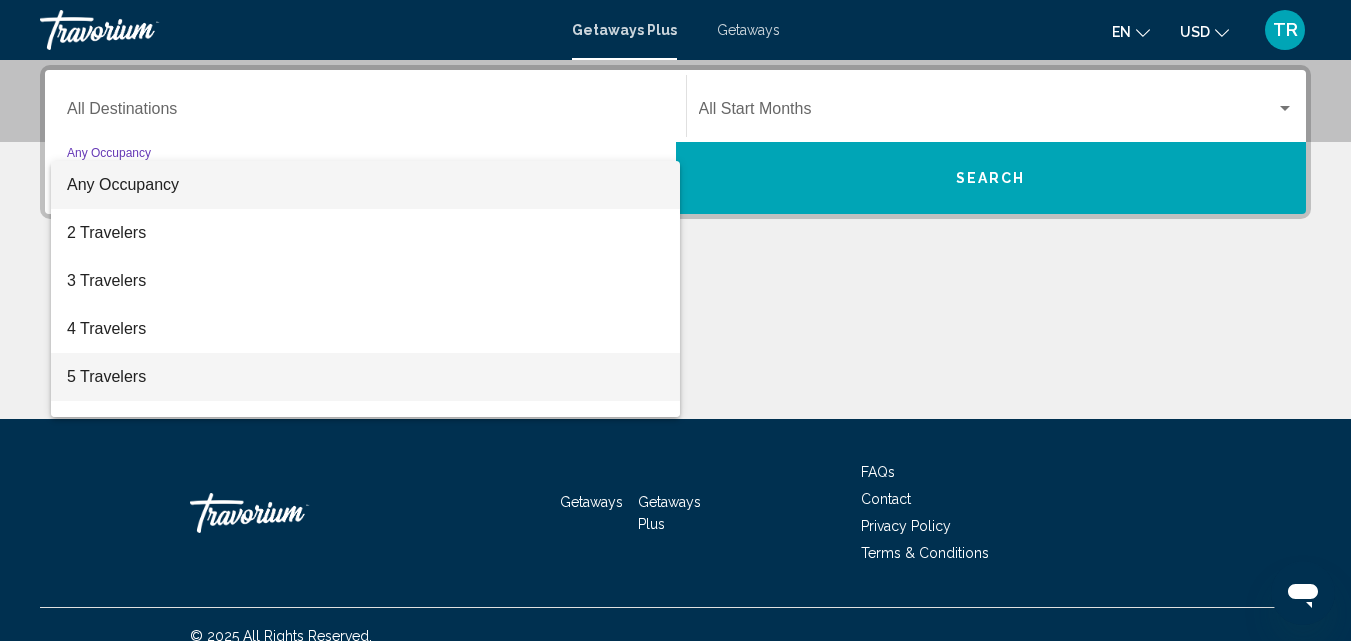 click on "5 Travelers" at bounding box center [365, 377] 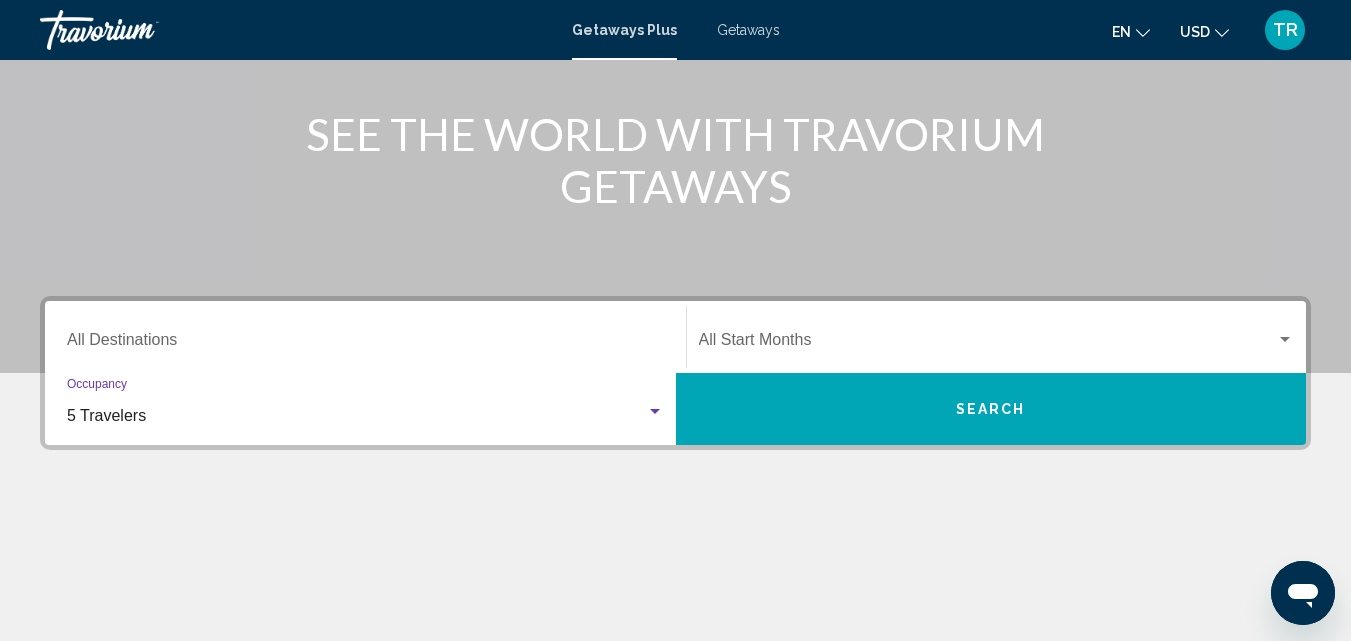 scroll, scrollTop: 158, scrollLeft: 0, axis: vertical 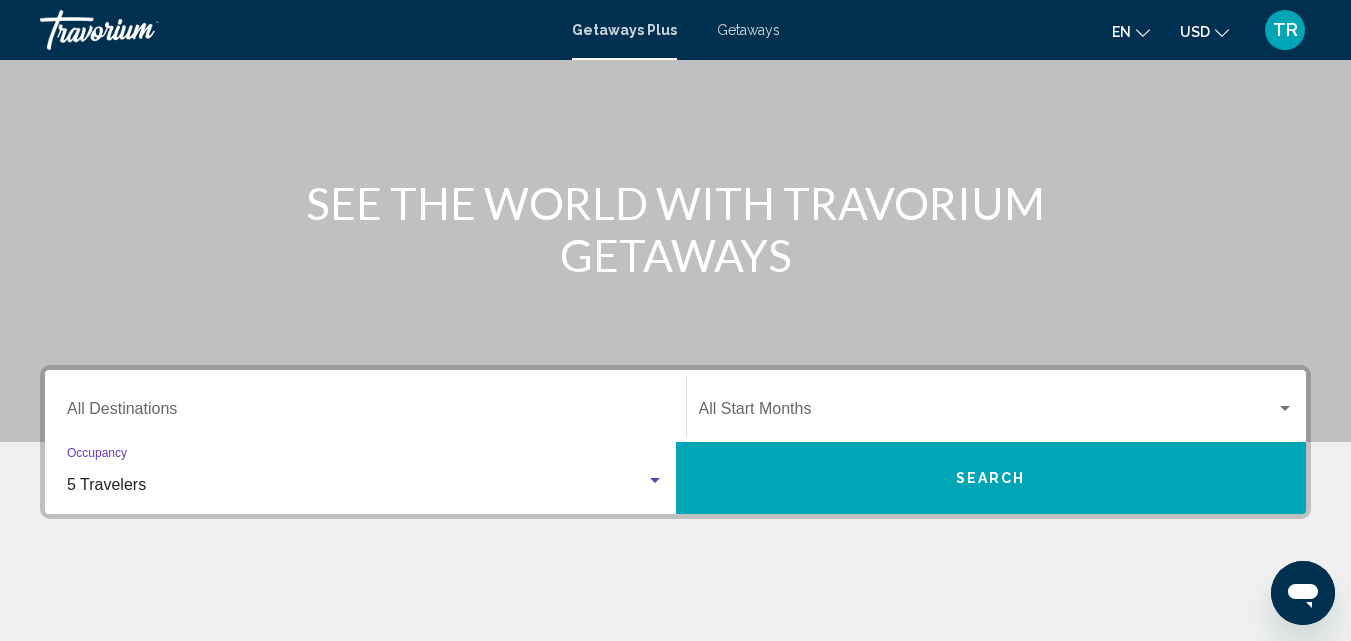 click on "Destination All Destinations" at bounding box center (365, 413) 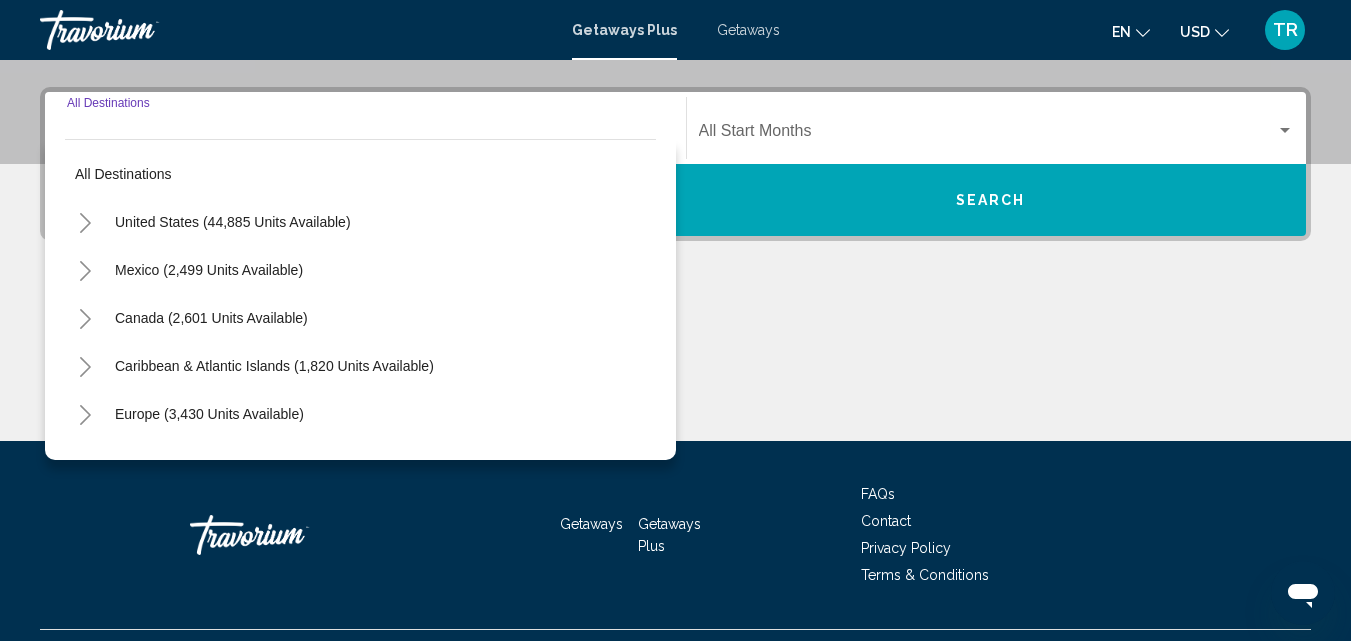 scroll, scrollTop: 458, scrollLeft: 0, axis: vertical 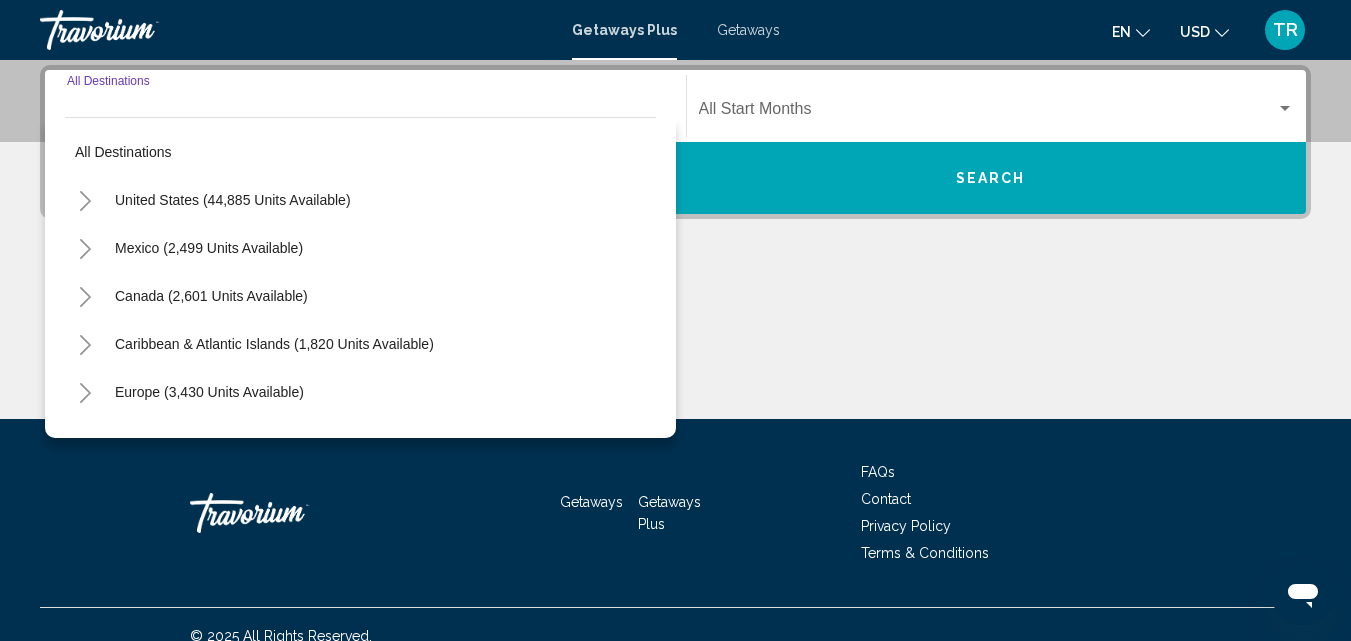 click at bounding box center [675, 344] 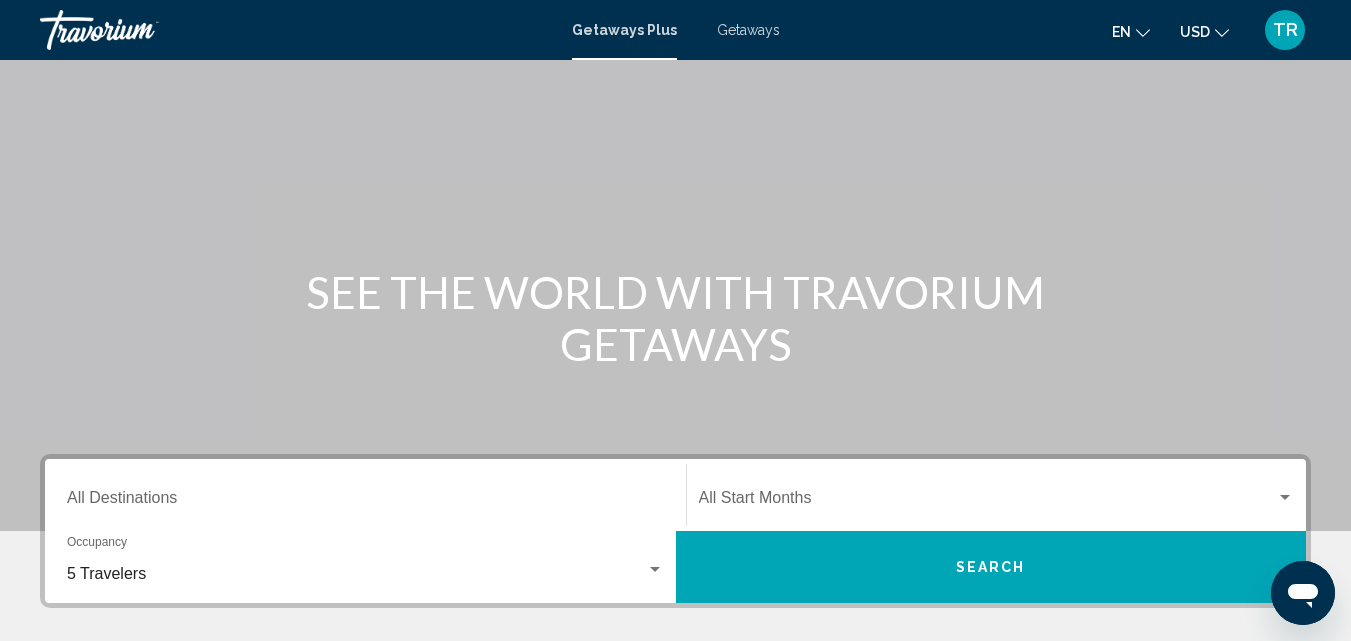 scroll, scrollTop: 200, scrollLeft: 0, axis: vertical 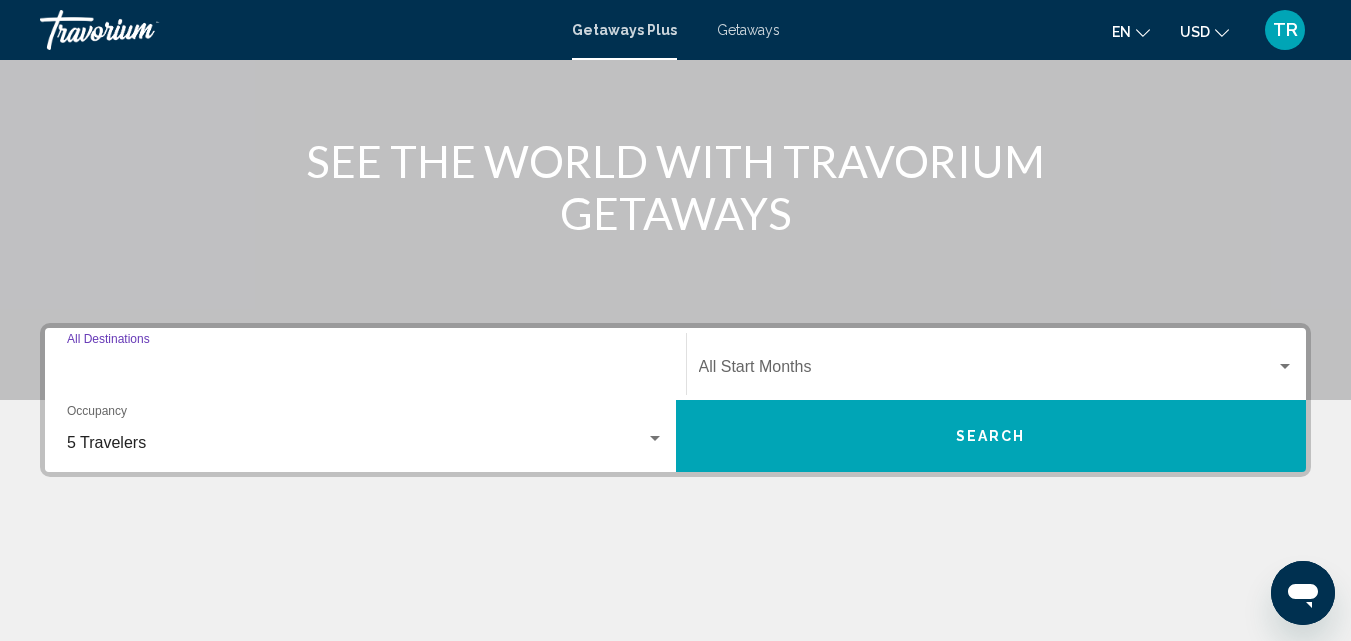 click on "Destination All Destinations" at bounding box center (365, 371) 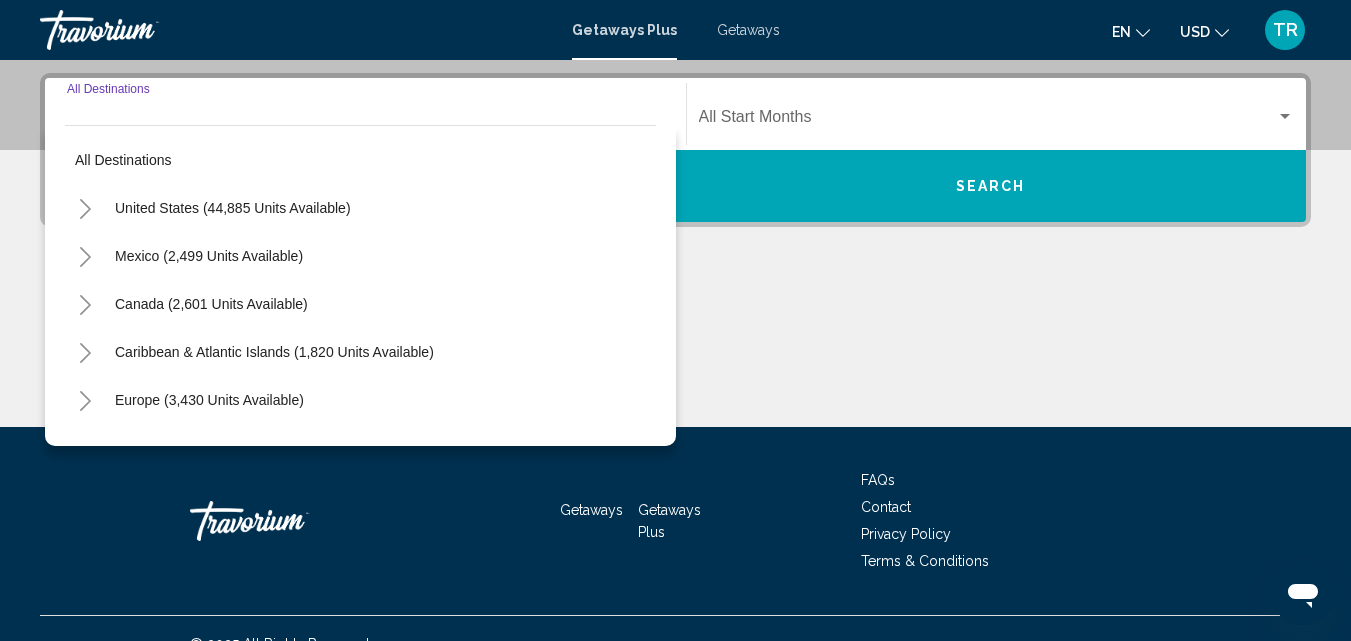 scroll, scrollTop: 458, scrollLeft: 0, axis: vertical 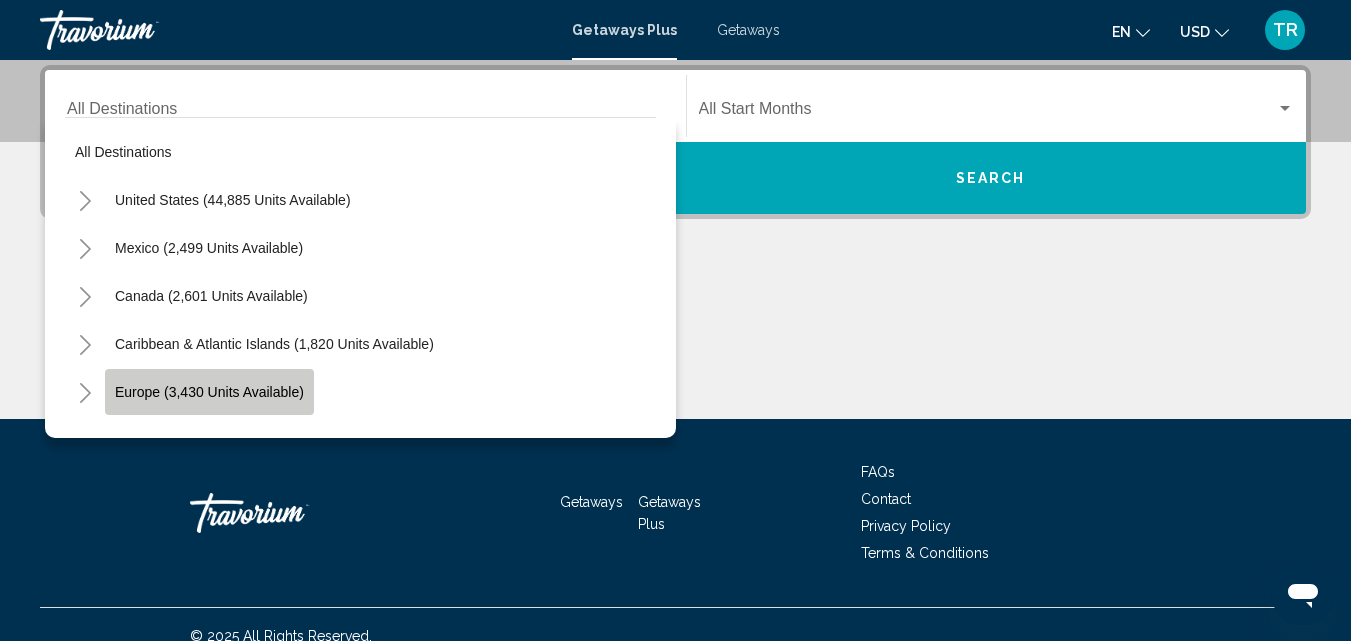 click on "Europe (3,430 units available)" 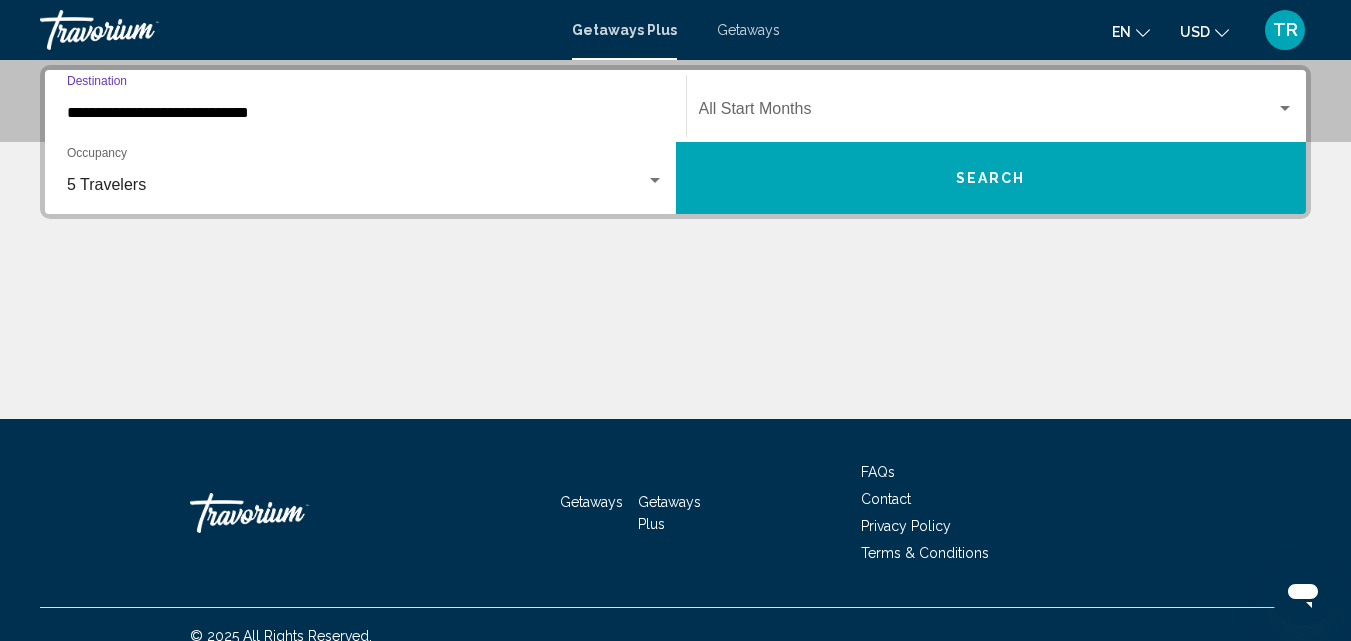 scroll, scrollTop: 358, scrollLeft: 0, axis: vertical 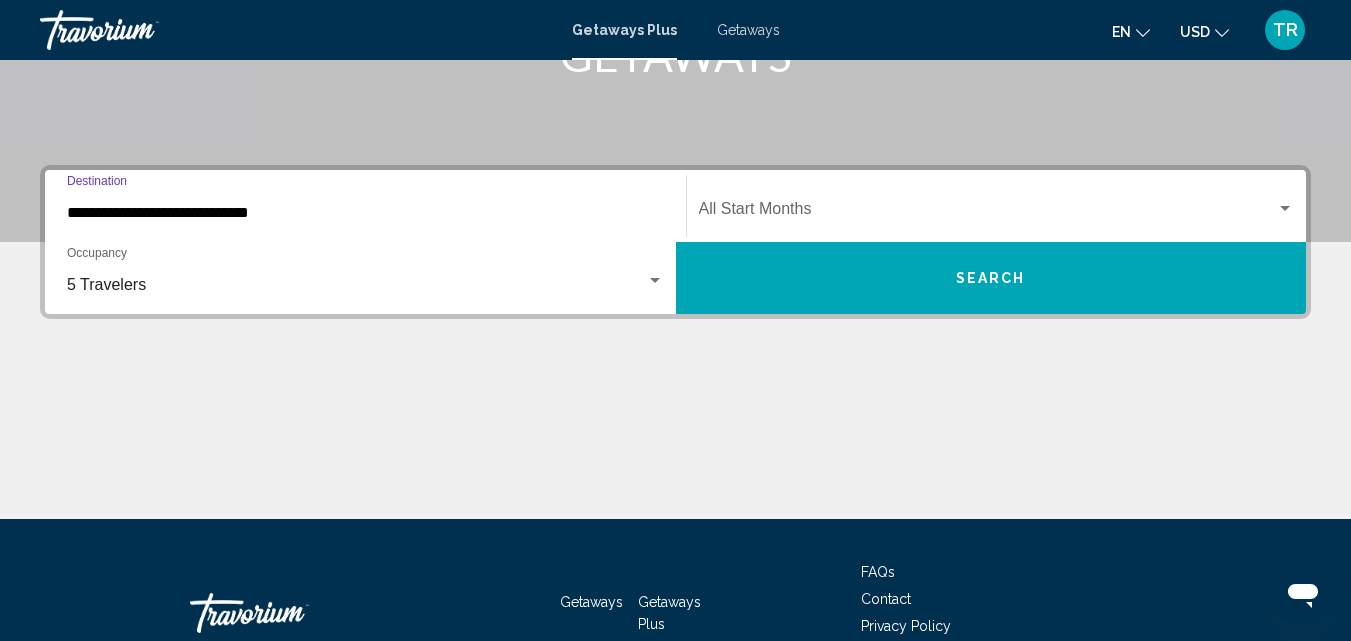 click at bounding box center (1285, 208) 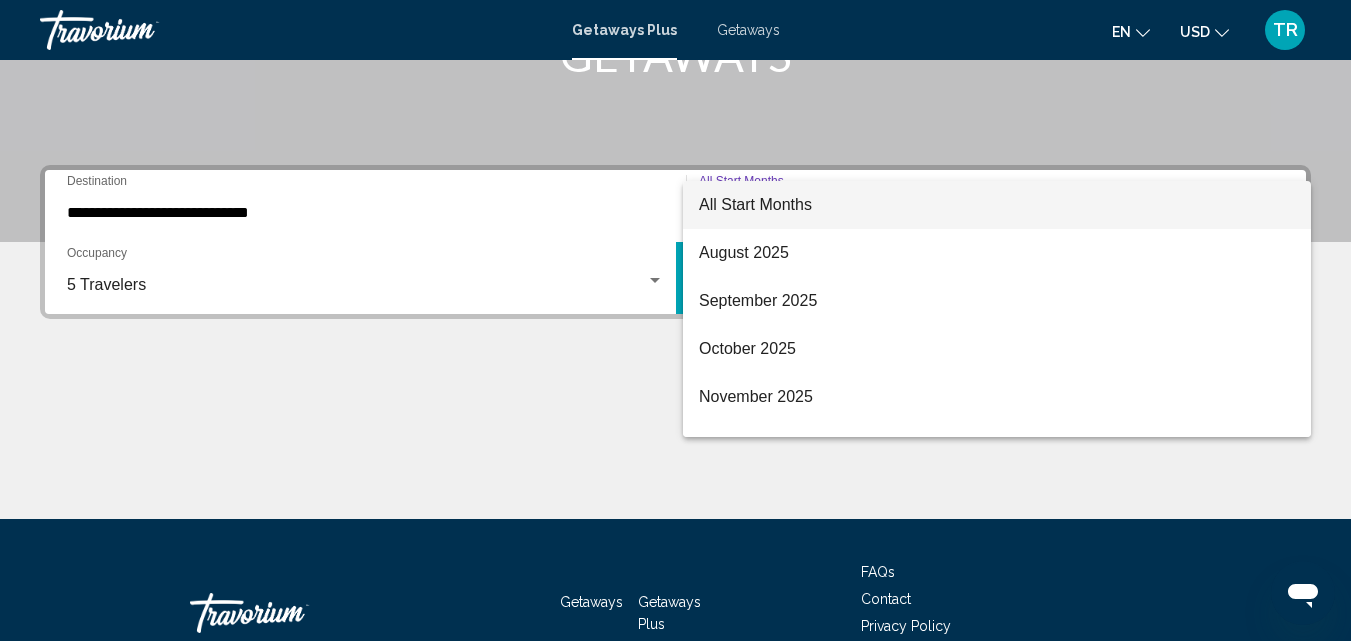 scroll, scrollTop: 458, scrollLeft: 0, axis: vertical 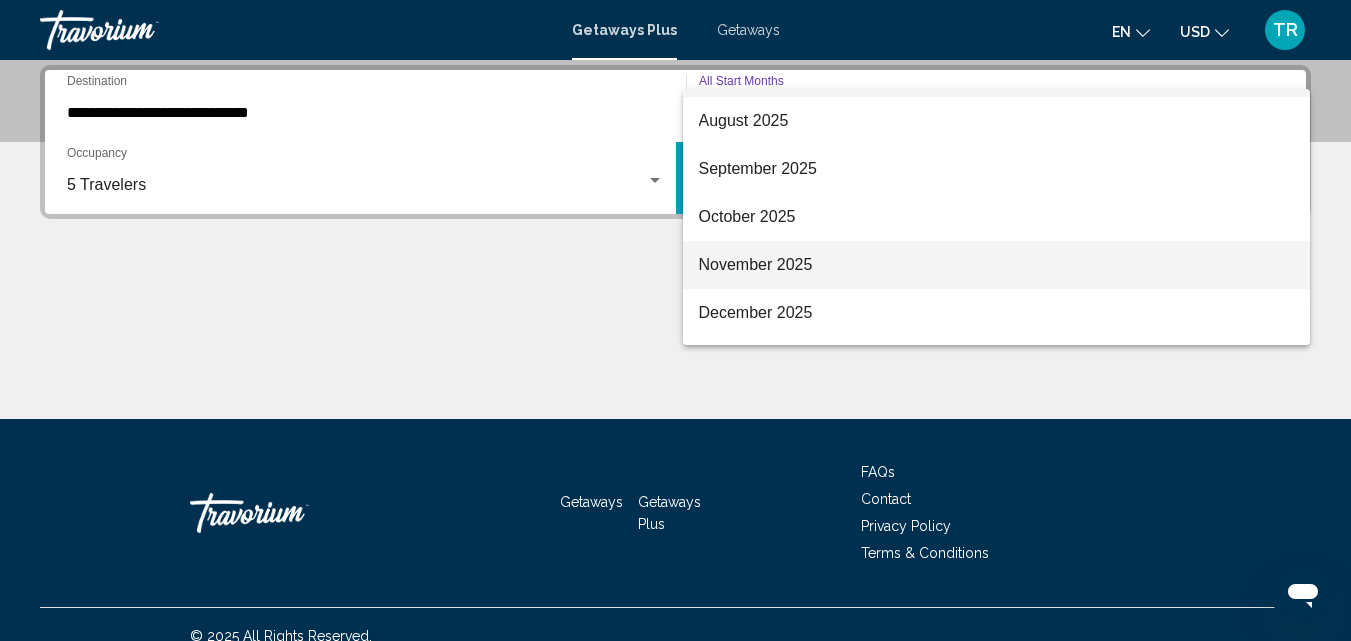 click on "November 2025" at bounding box center [997, 265] 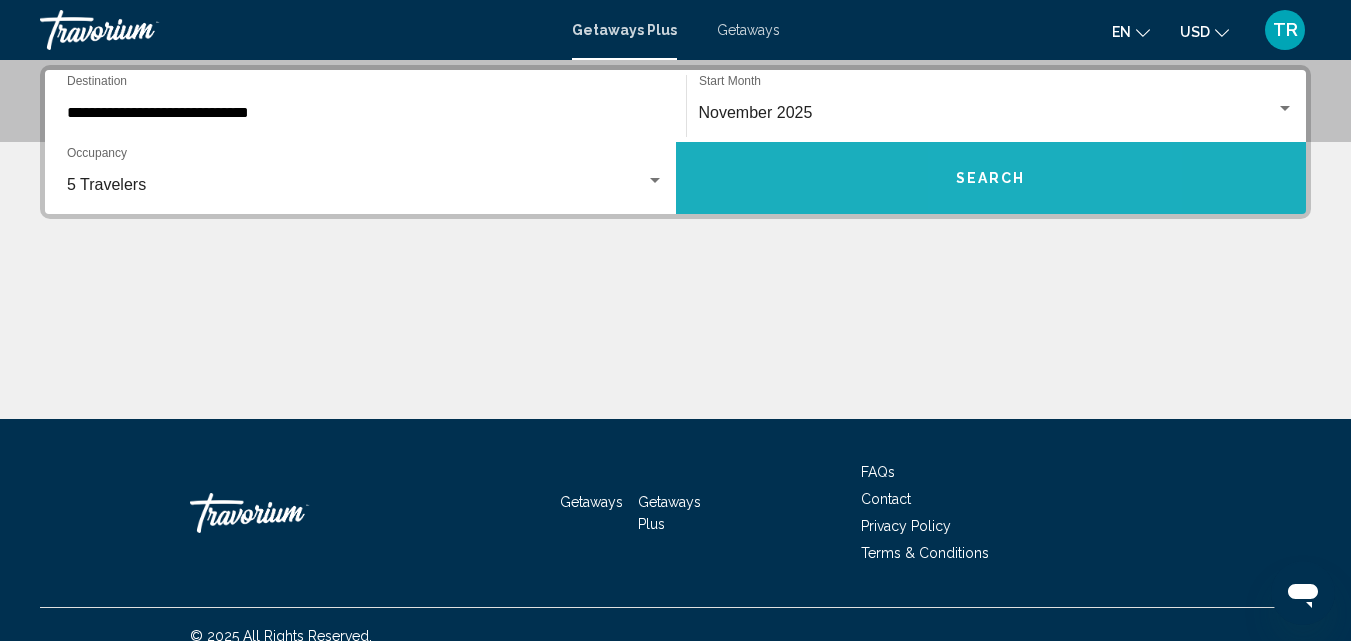 click on "Search" at bounding box center [991, 179] 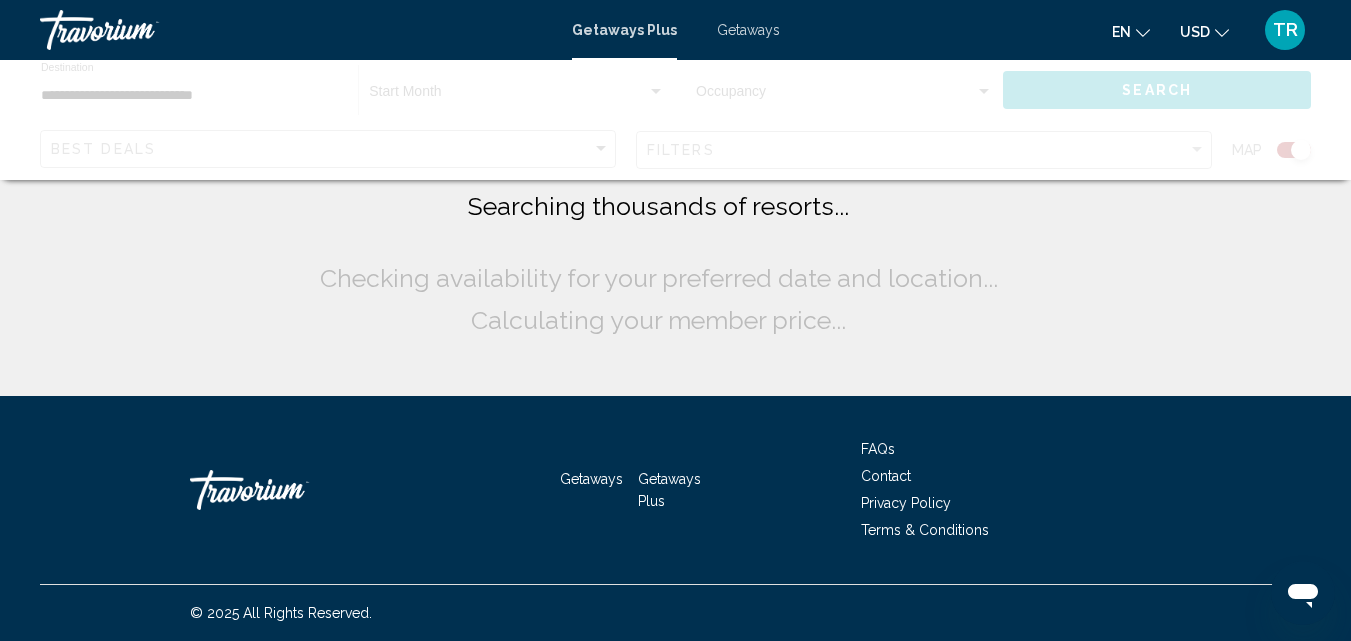 scroll, scrollTop: 0, scrollLeft: 0, axis: both 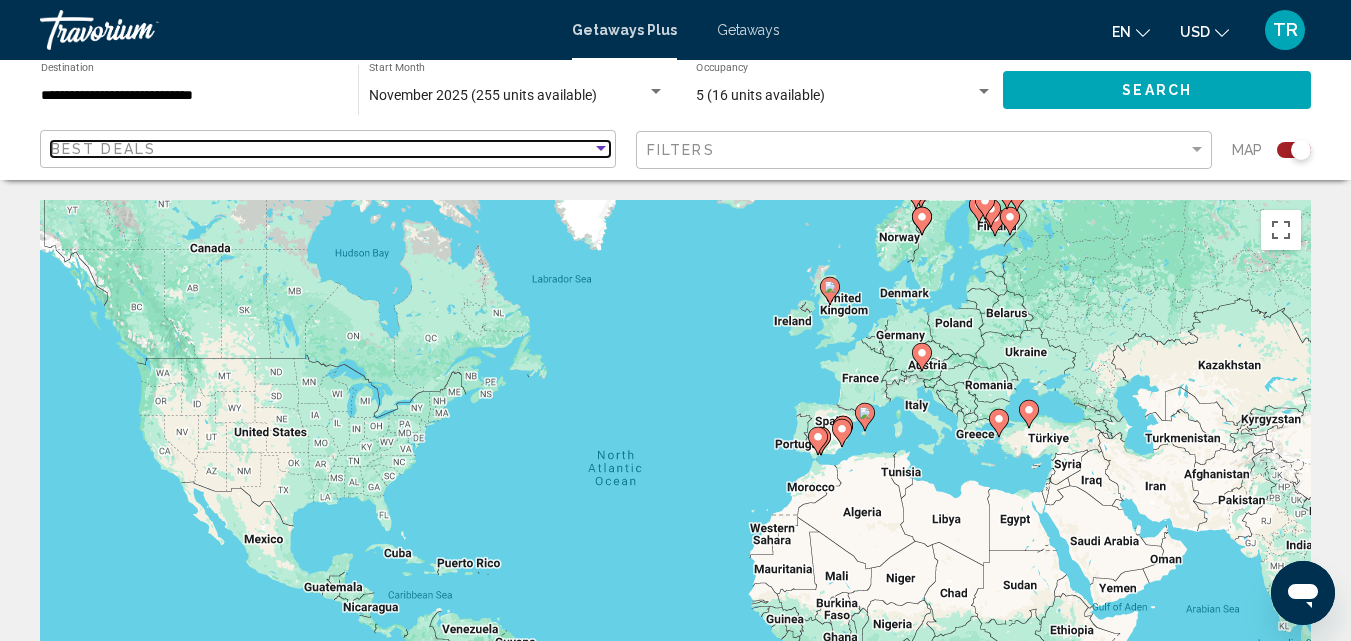 click at bounding box center (601, 148) 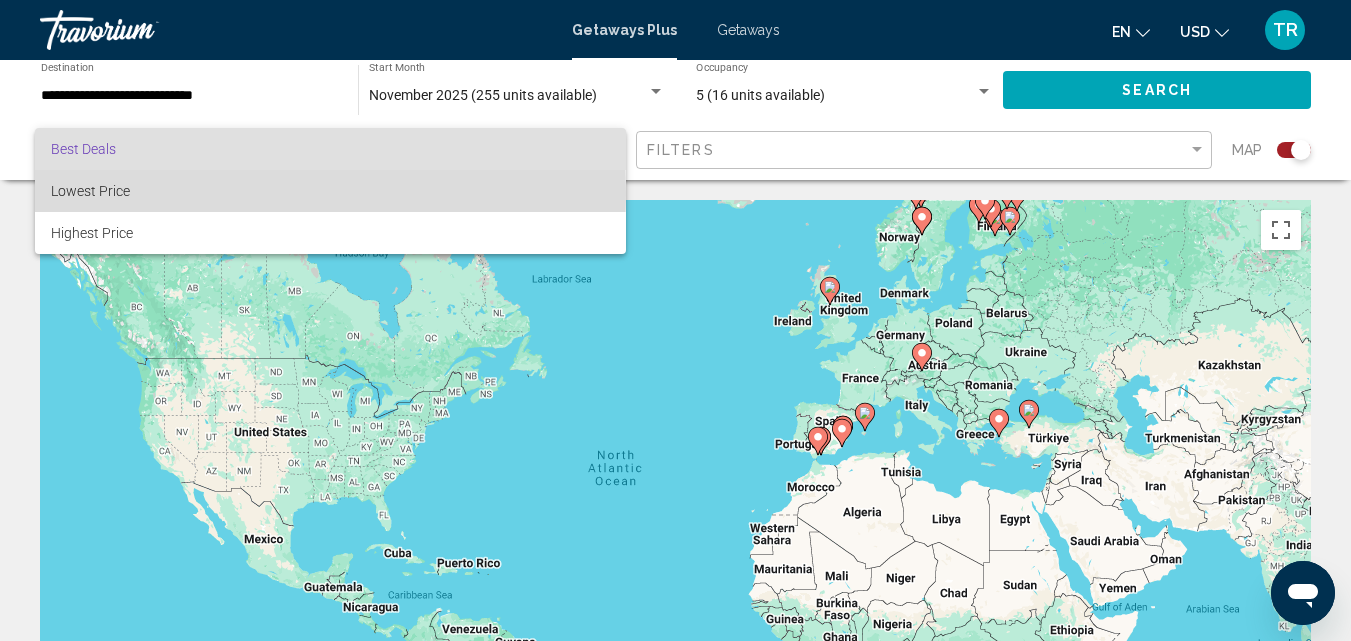 click on "Lowest Price" at bounding box center [90, 191] 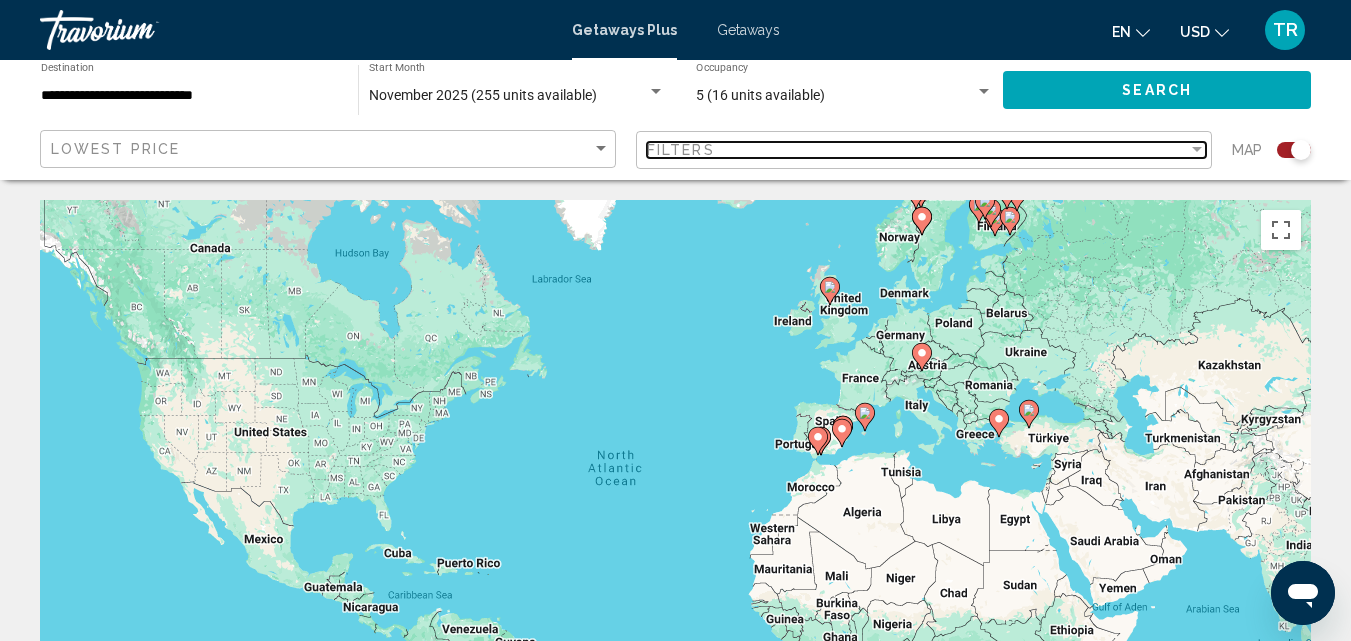 click at bounding box center (1197, 149) 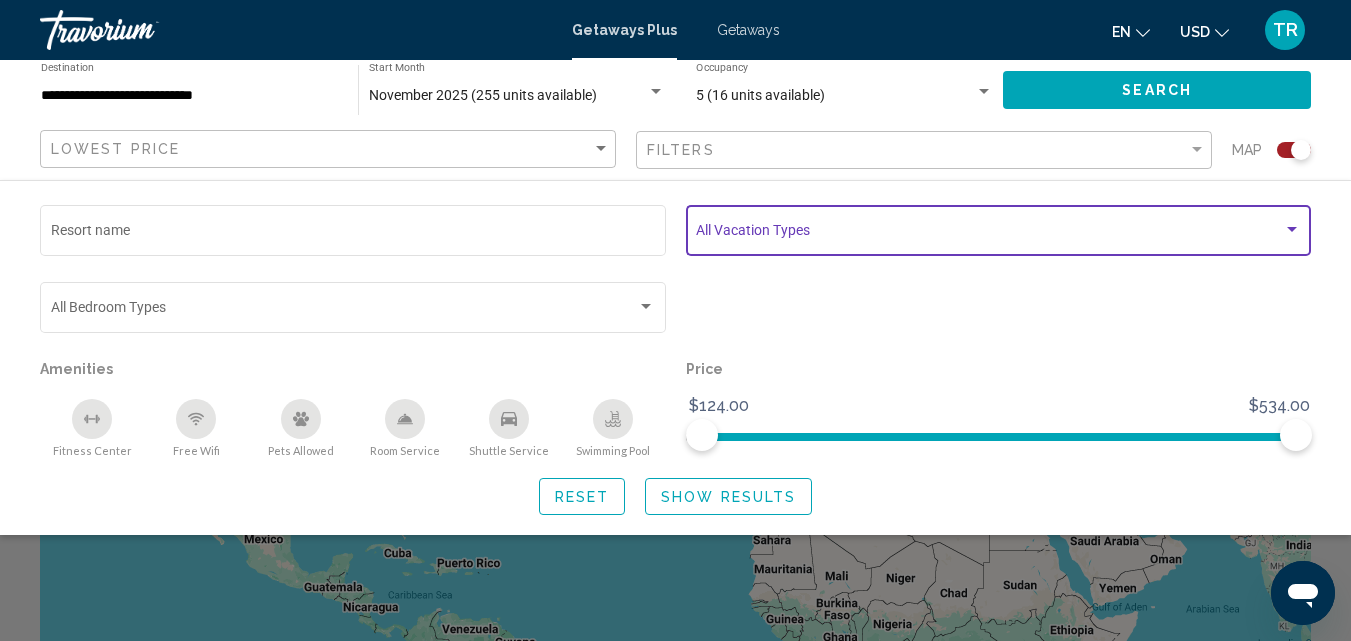click at bounding box center (1292, 230) 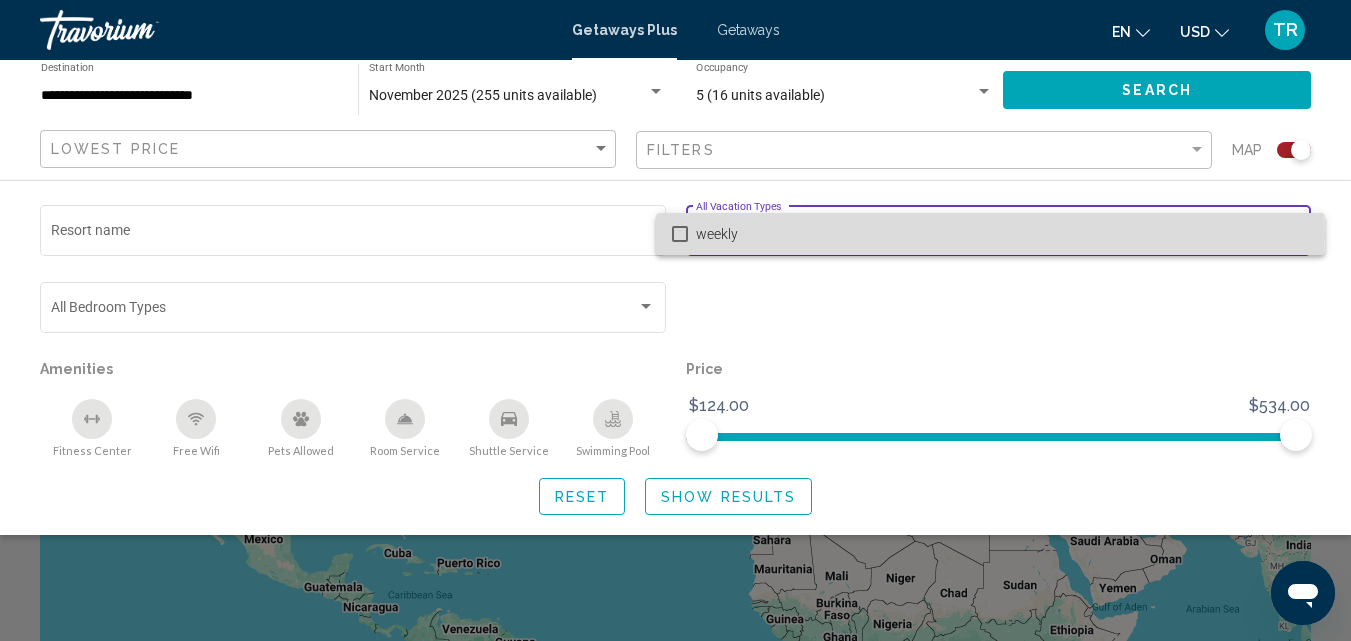 click at bounding box center [680, 234] 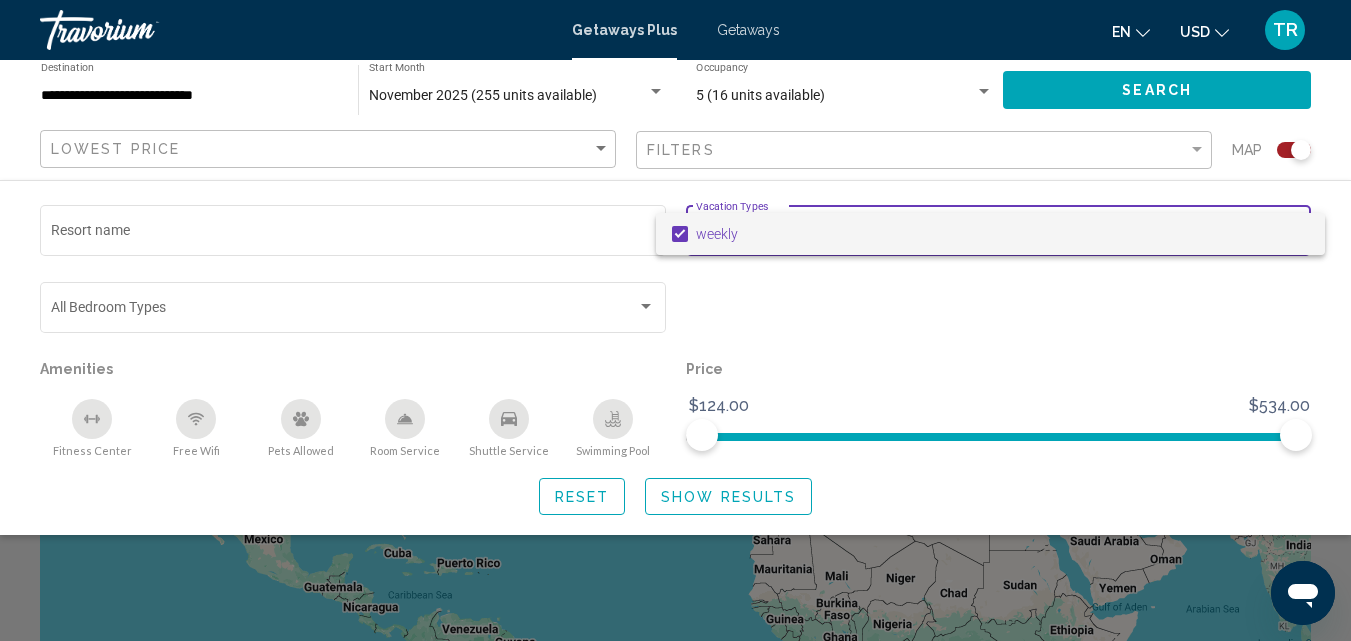 drag, startPoint x: 1298, startPoint y: 437, endPoint x: 1131, endPoint y: 441, distance: 167.0479 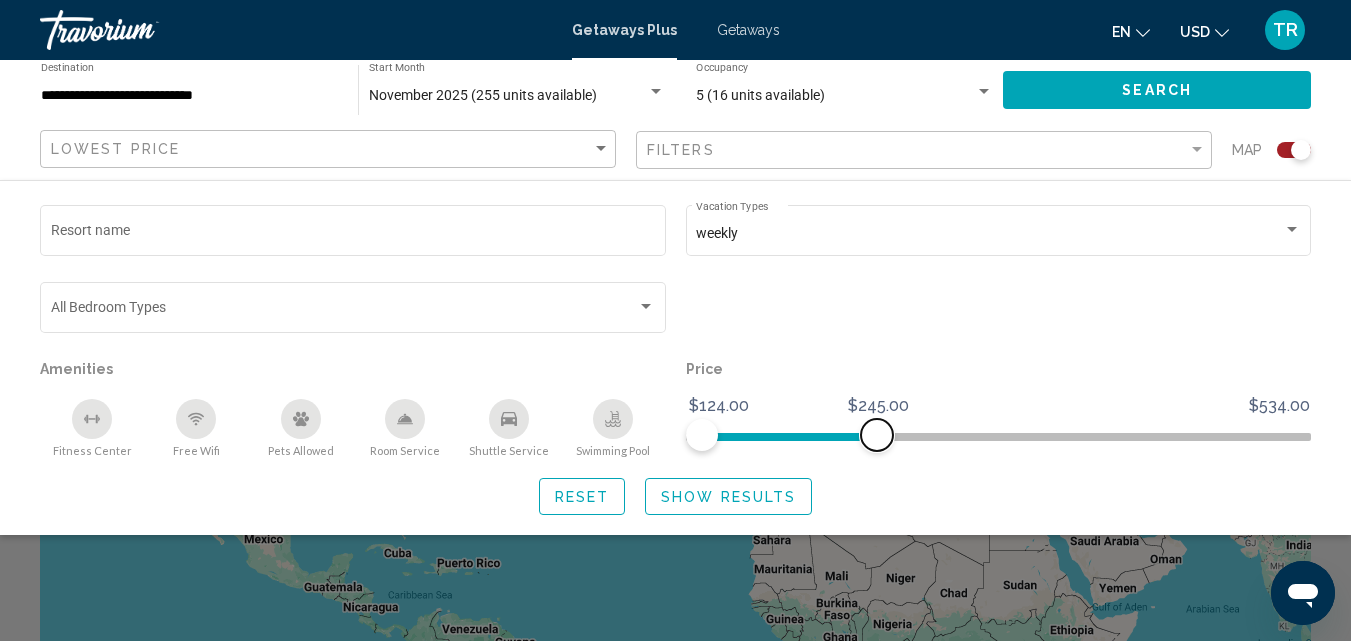 drag, startPoint x: 1293, startPoint y: 431, endPoint x: 877, endPoint y: 442, distance: 416.14542 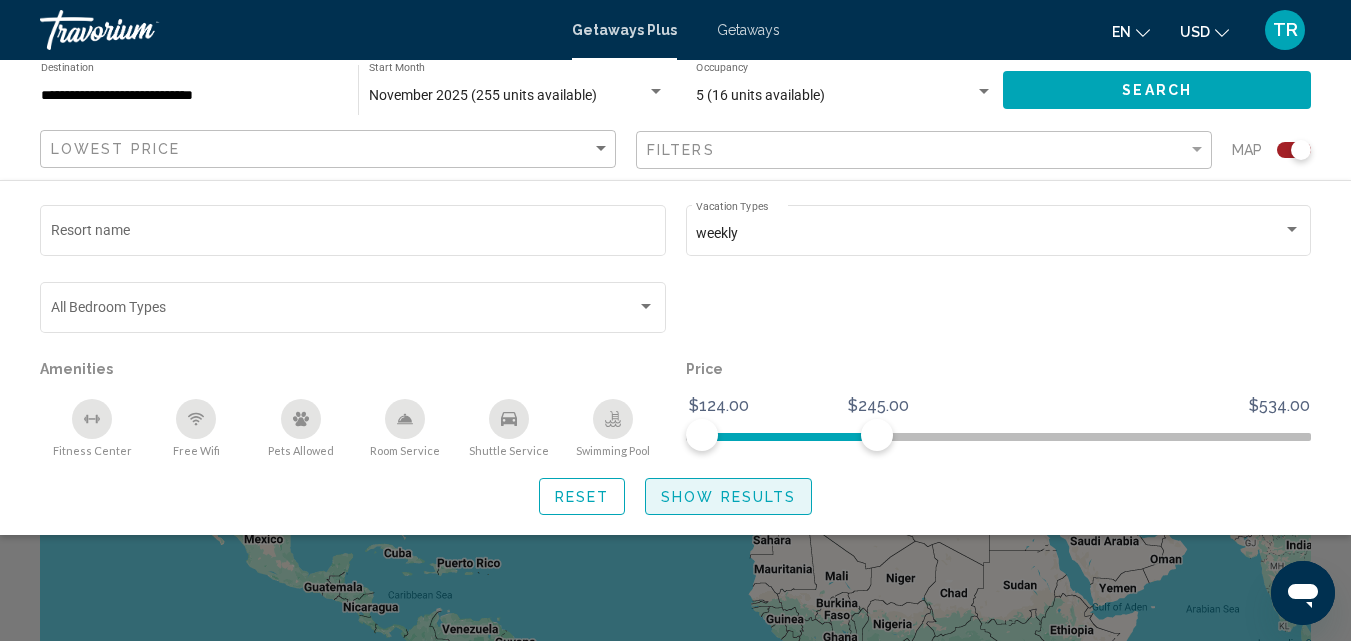 click on "Show Results" 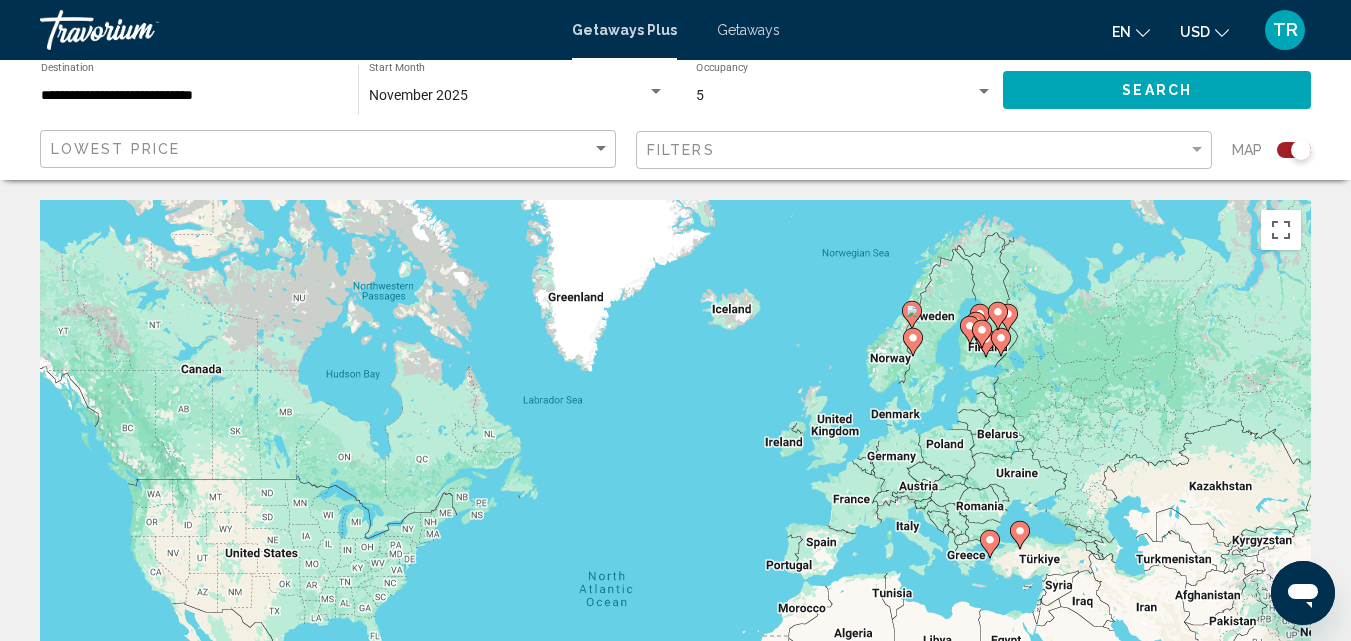 drag, startPoint x: 1118, startPoint y: 283, endPoint x: 1109, endPoint y: 408, distance: 125.32358 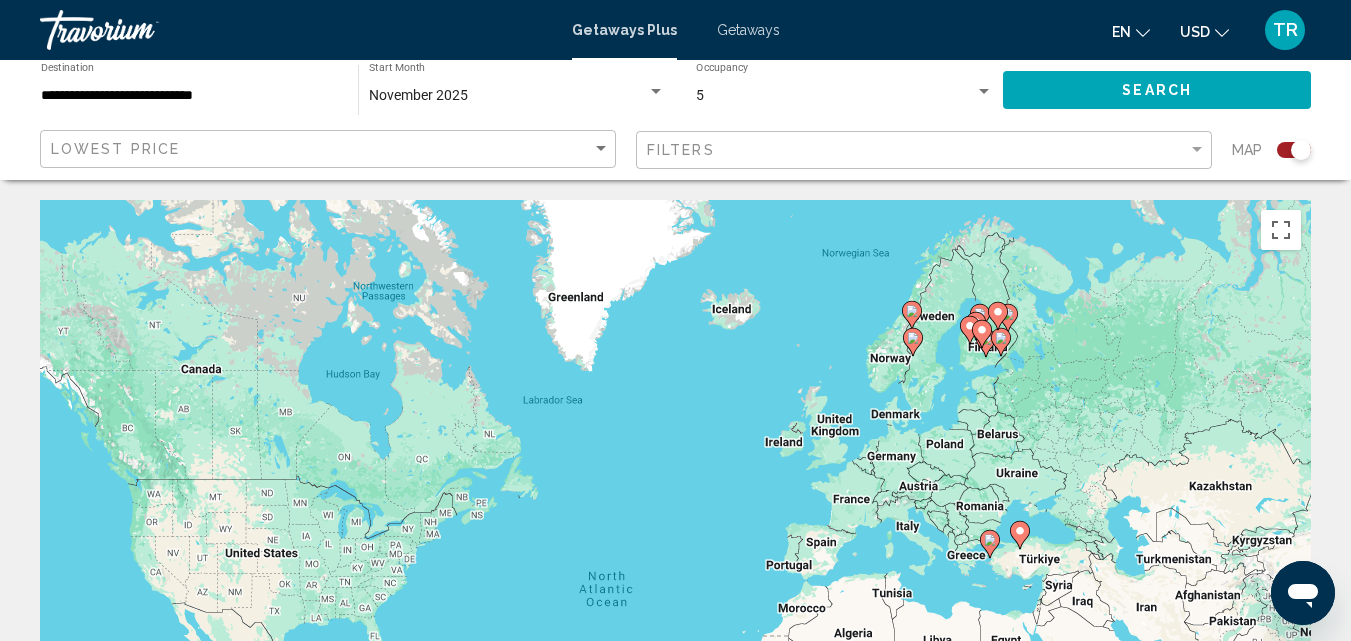 click on "To activate drag with keyboard, press Alt + Enter. Once in keyboard drag state, use the arrow keys to move the marker. To complete the drag, press the Enter key. To cancel, press Escape." at bounding box center [675, 500] 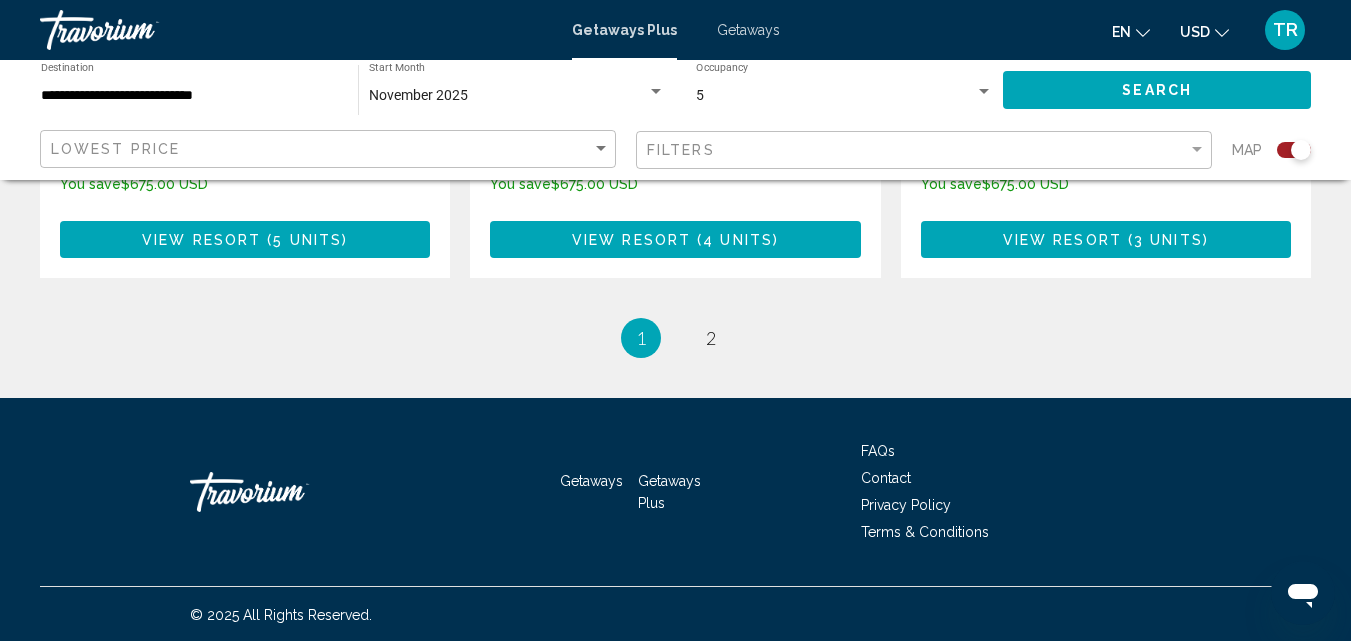 scroll, scrollTop: 3299, scrollLeft: 0, axis: vertical 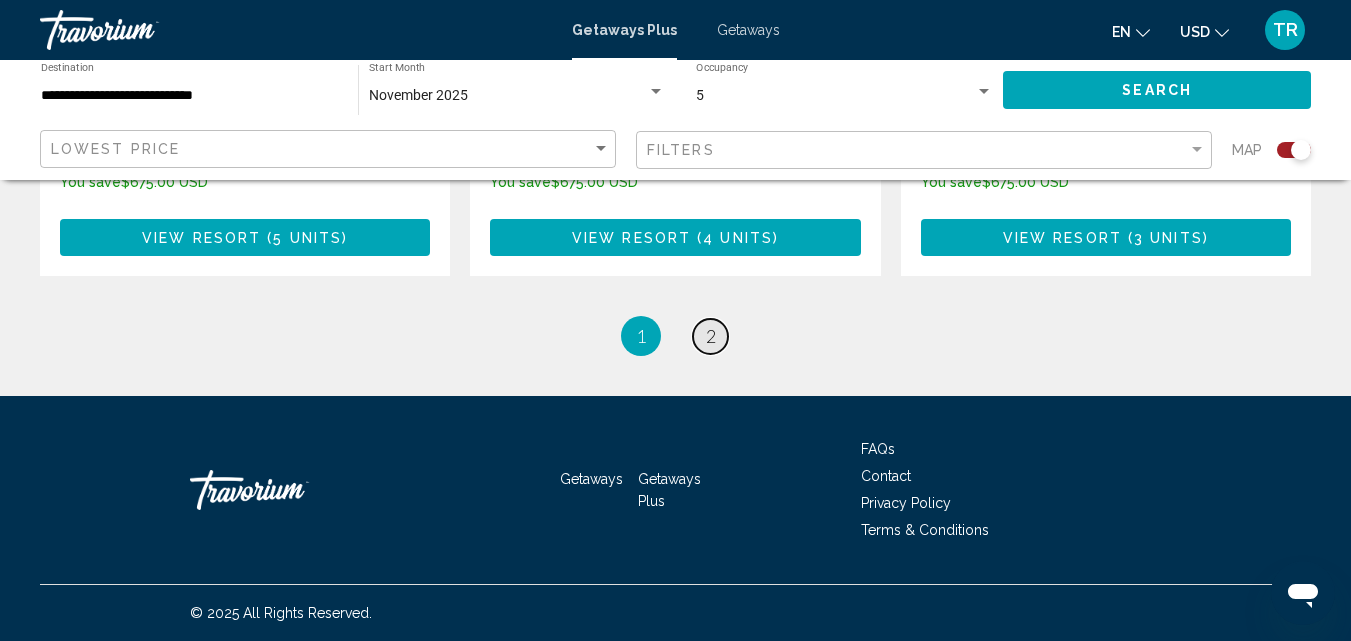 click on "page  2" at bounding box center [710, 336] 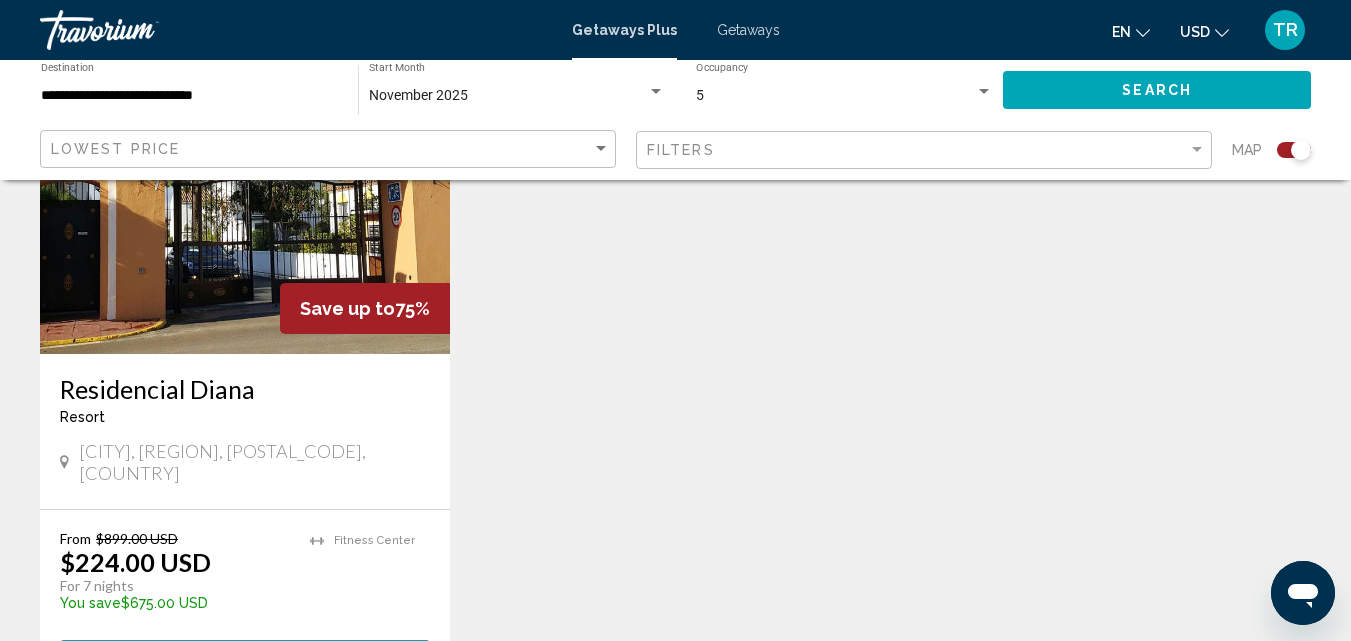 scroll, scrollTop: 3000, scrollLeft: 0, axis: vertical 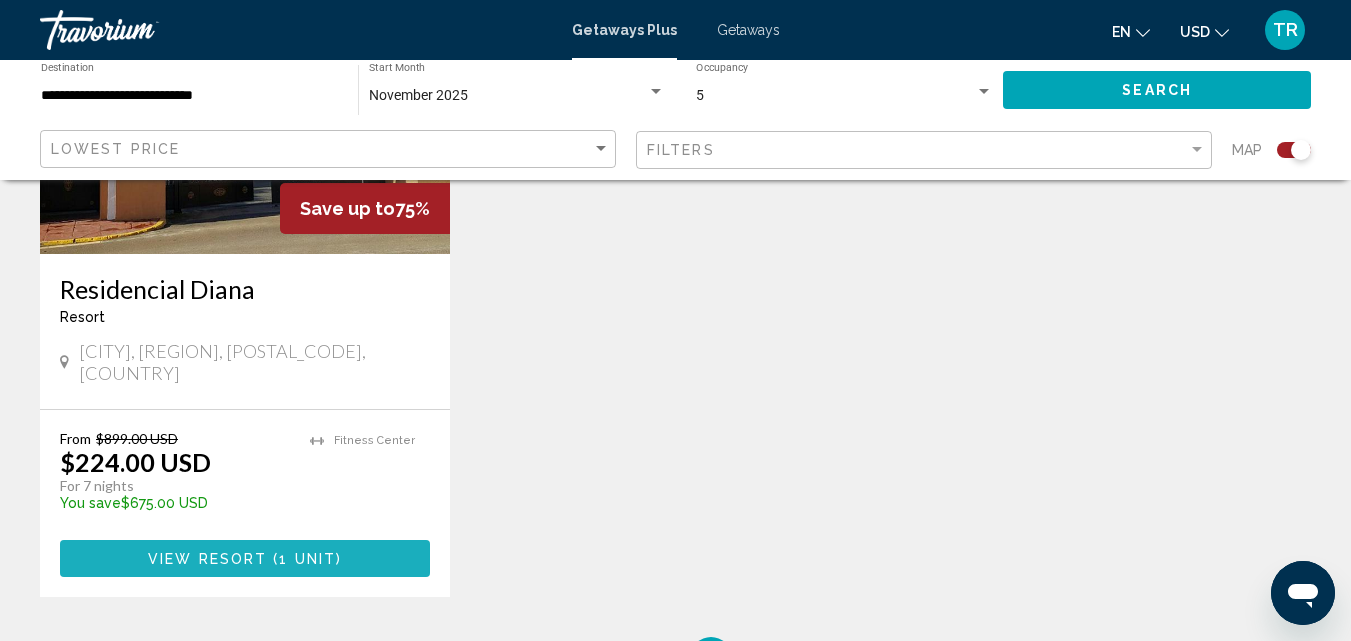 click on "View Resort    ( 1 unit )" at bounding box center (245, 558) 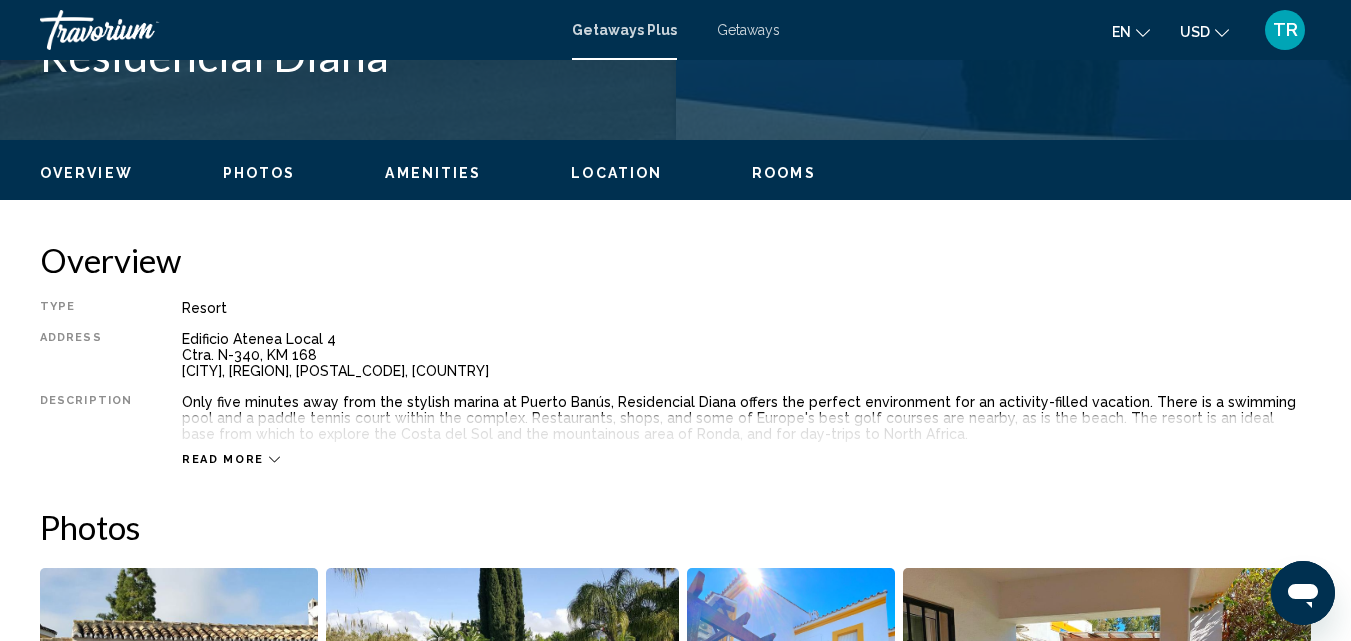 scroll, scrollTop: 915, scrollLeft: 0, axis: vertical 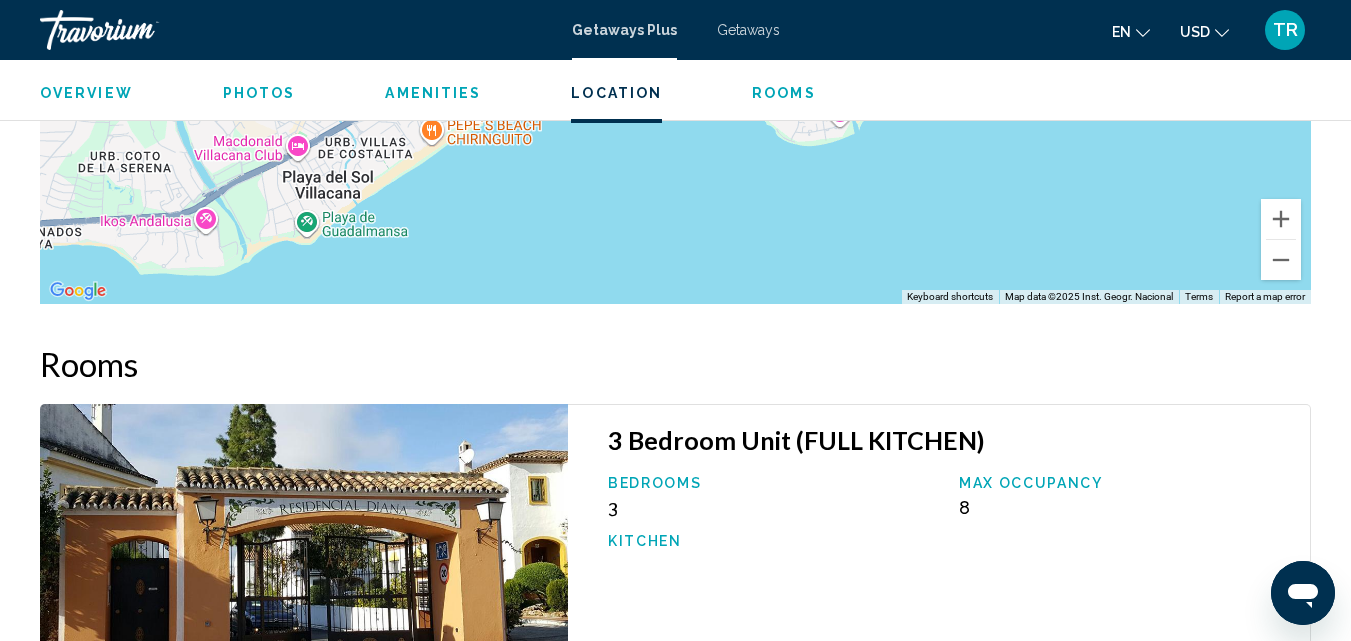 click at bounding box center (304, 552) 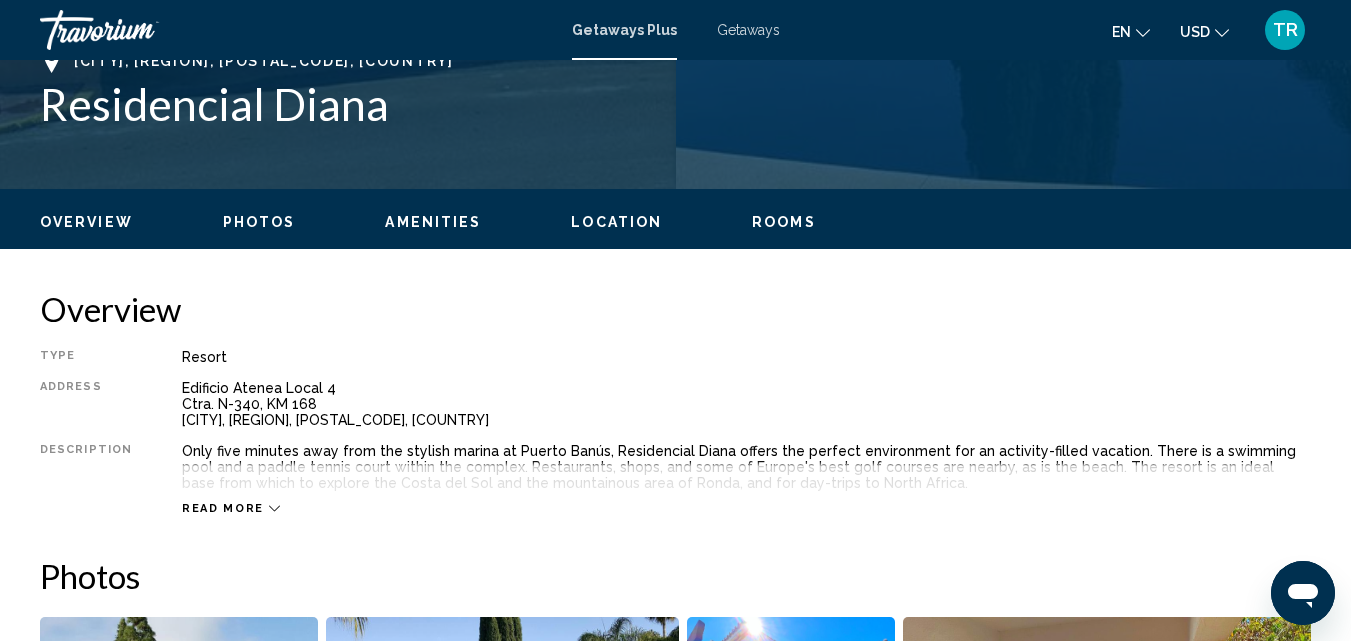 scroll, scrollTop: 921, scrollLeft: 0, axis: vertical 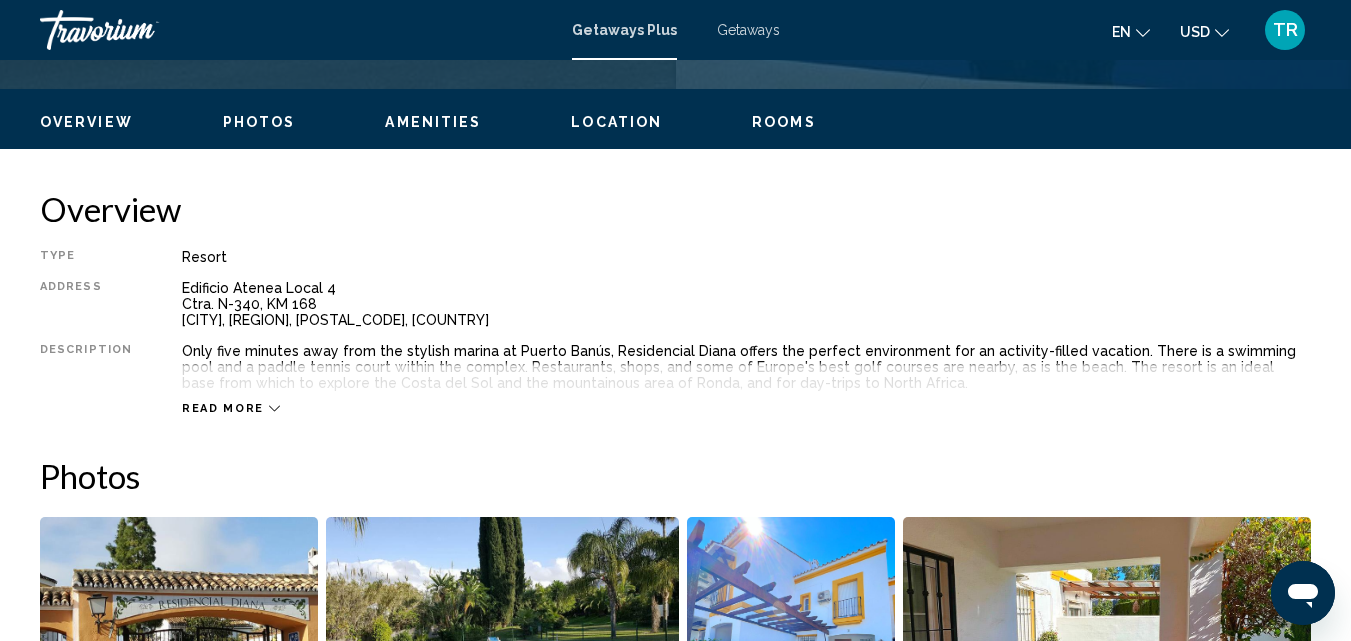 click on "Read more" at bounding box center (231, 408) 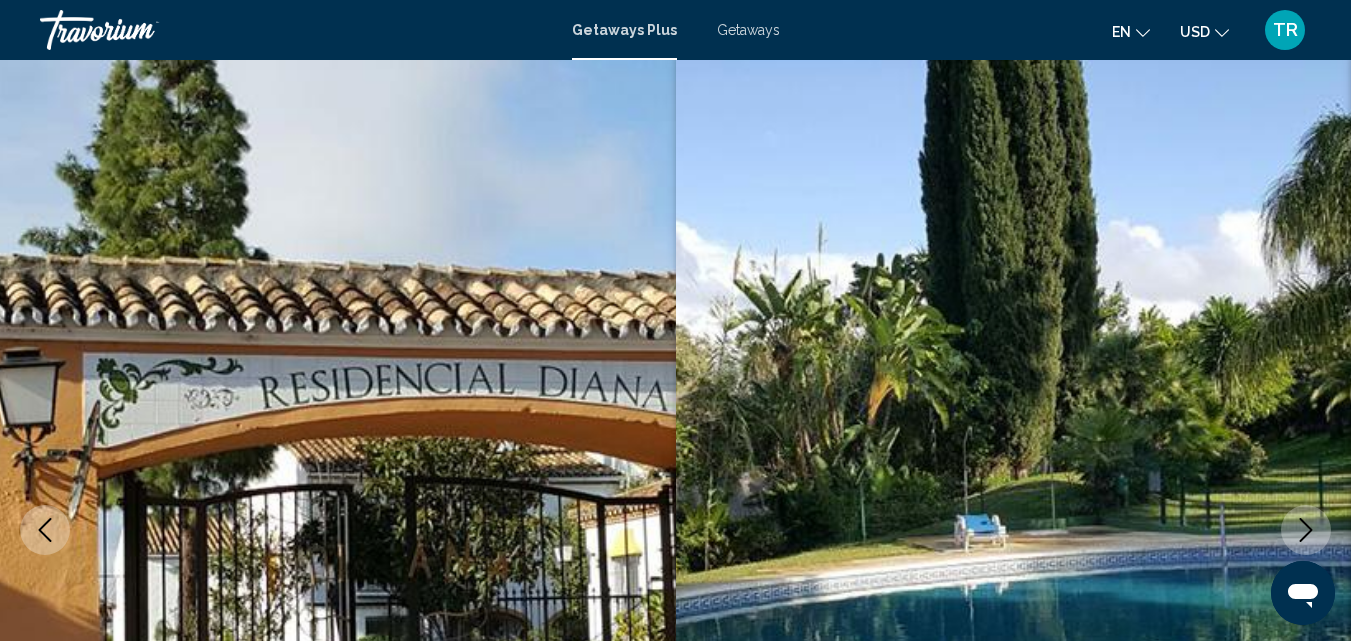 scroll, scrollTop: 0, scrollLeft: 0, axis: both 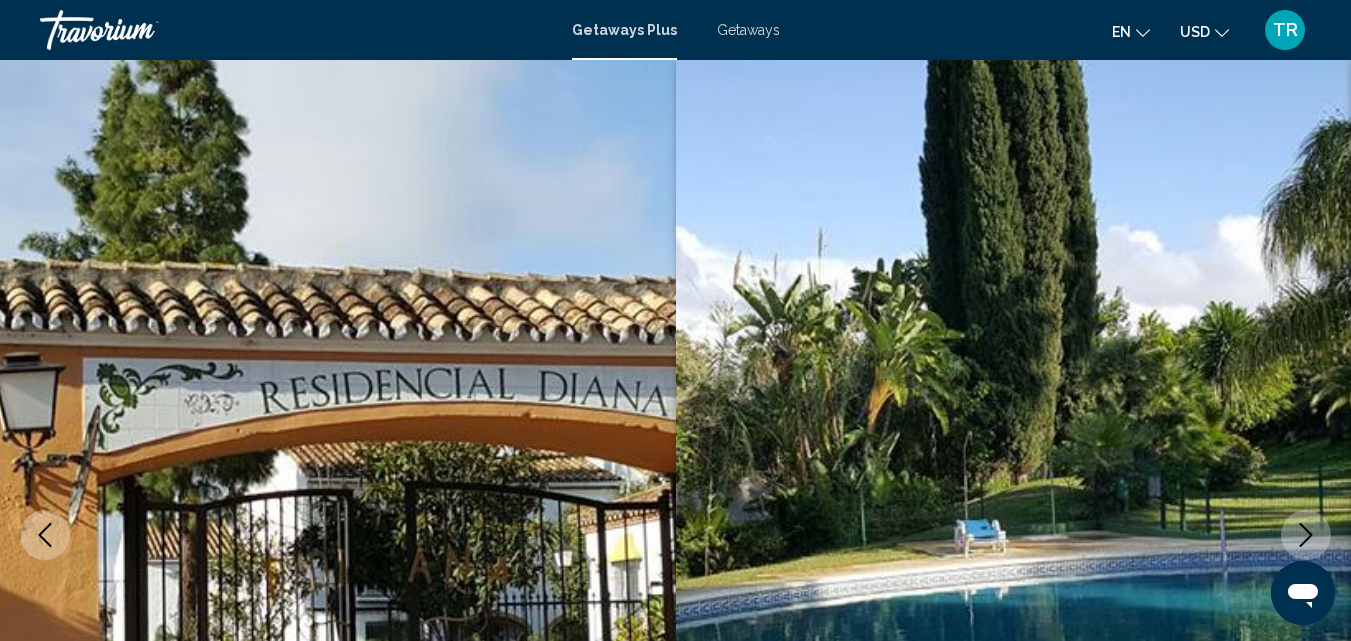 click on "Getaways" at bounding box center (748, 30) 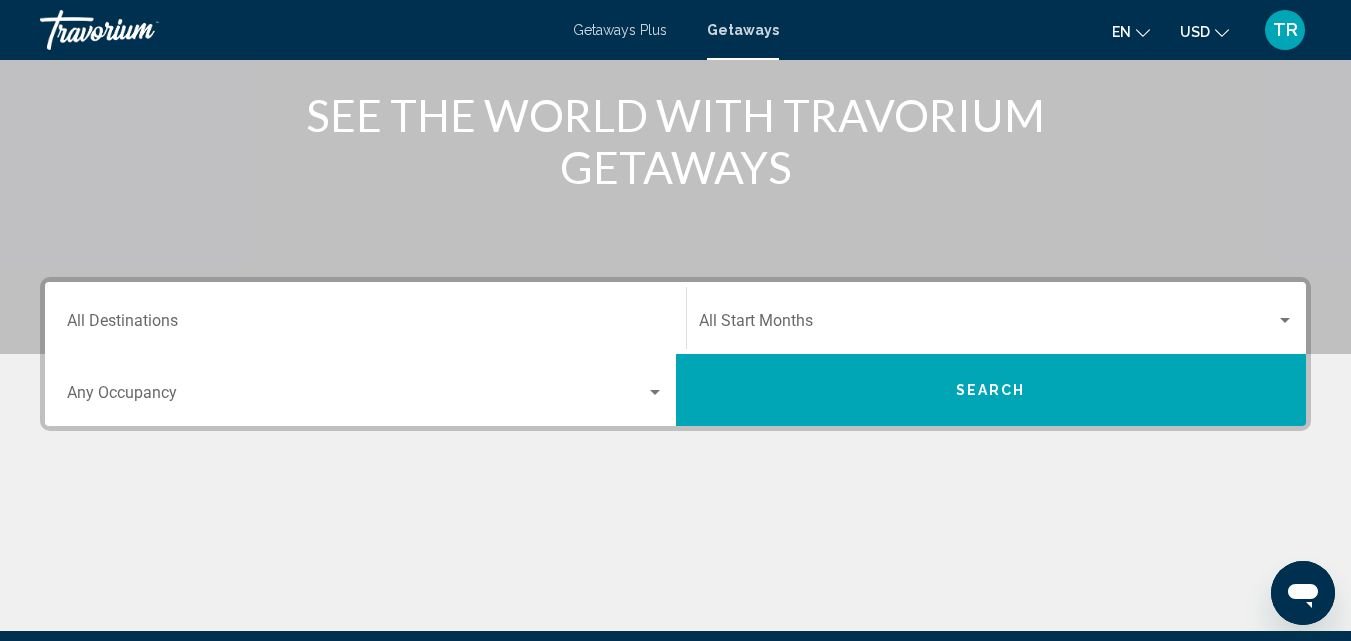 scroll, scrollTop: 300, scrollLeft: 0, axis: vertical 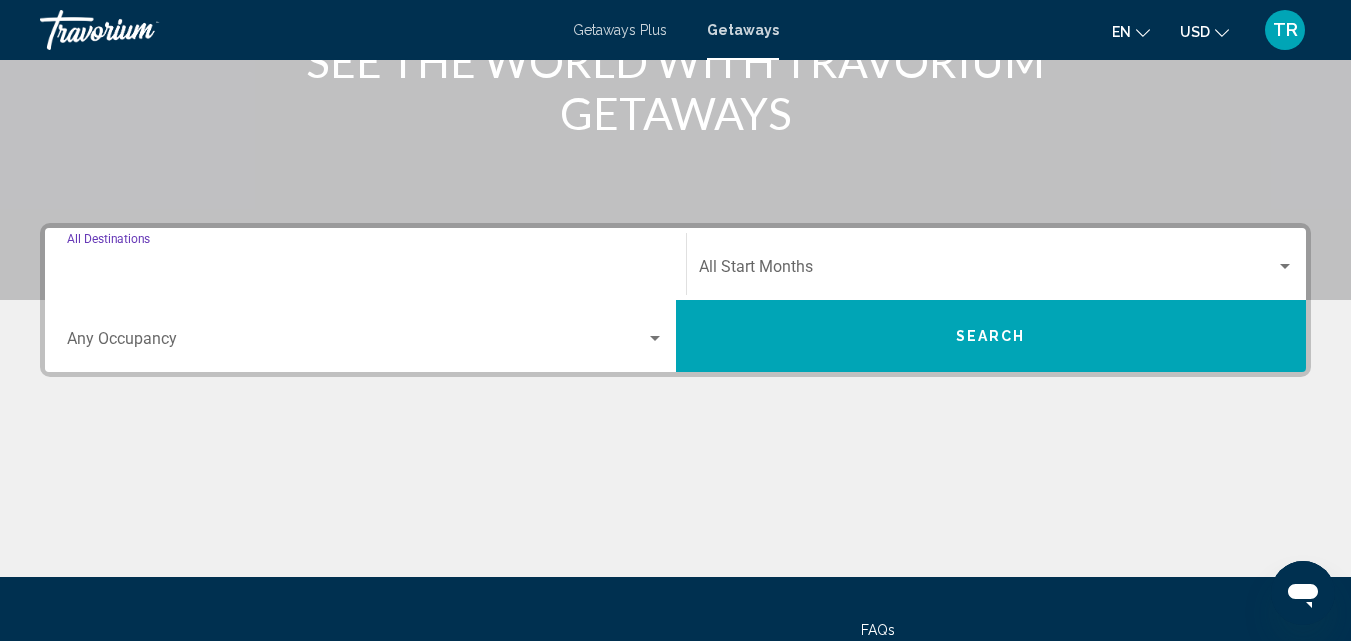 click on "Destination All Destinations" at bounding box center (365, 271) 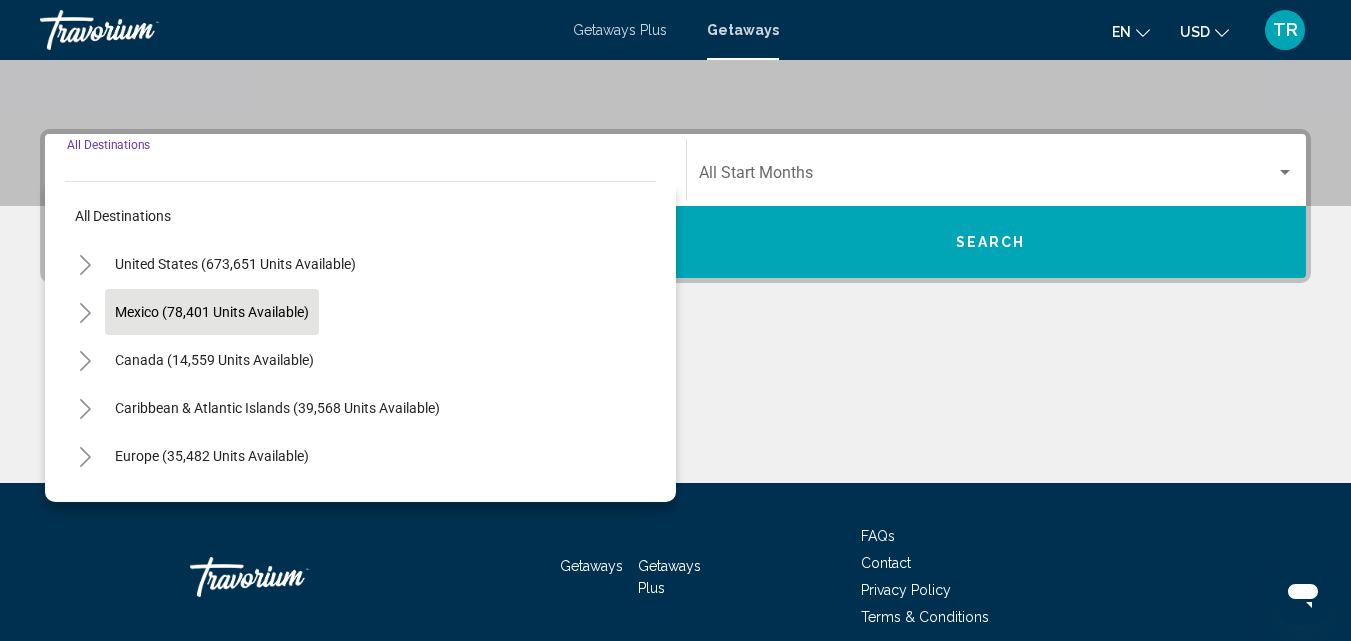 scroll, scrollTop: 458, scrollLeft: 0, axis: vertical 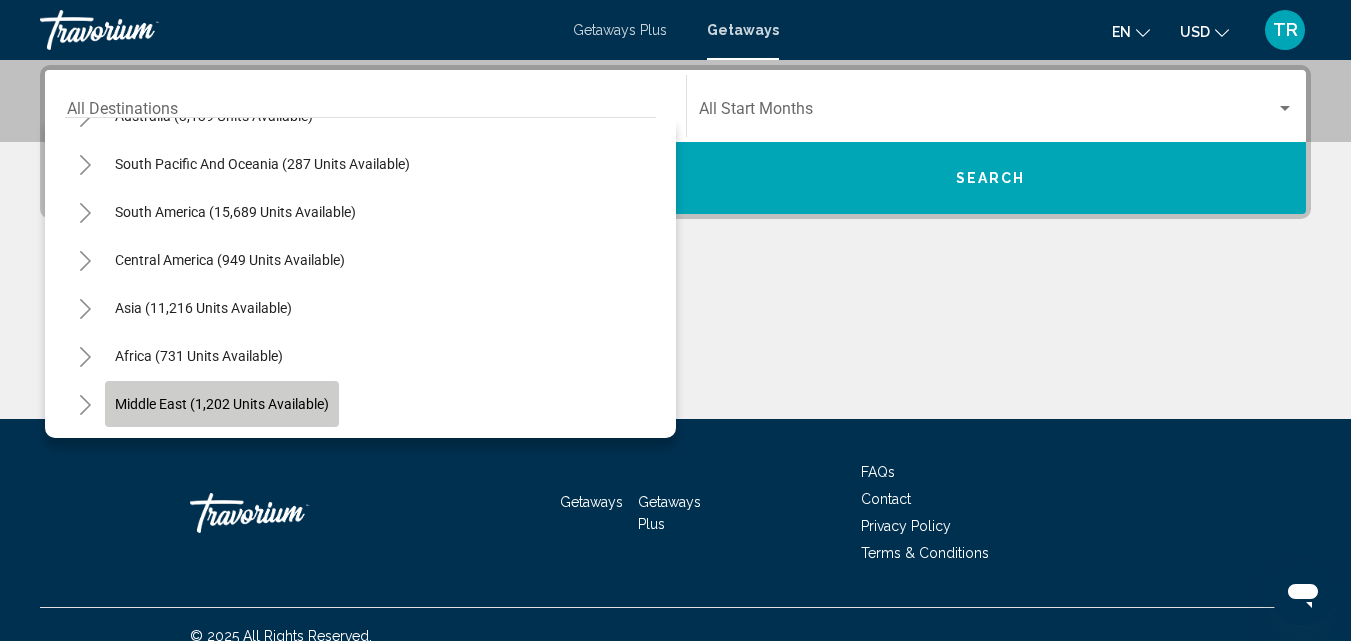 click on "Middle East (1,202 units available)" 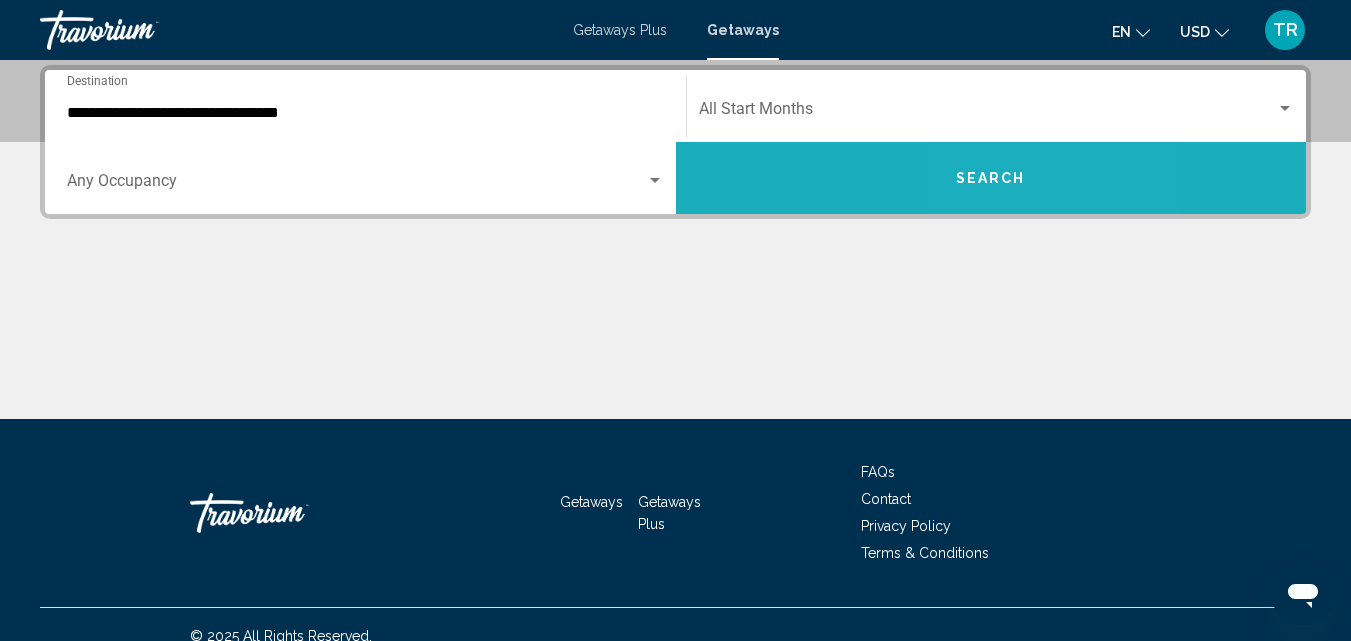 click on "Search" at bounding box center (991, 179) 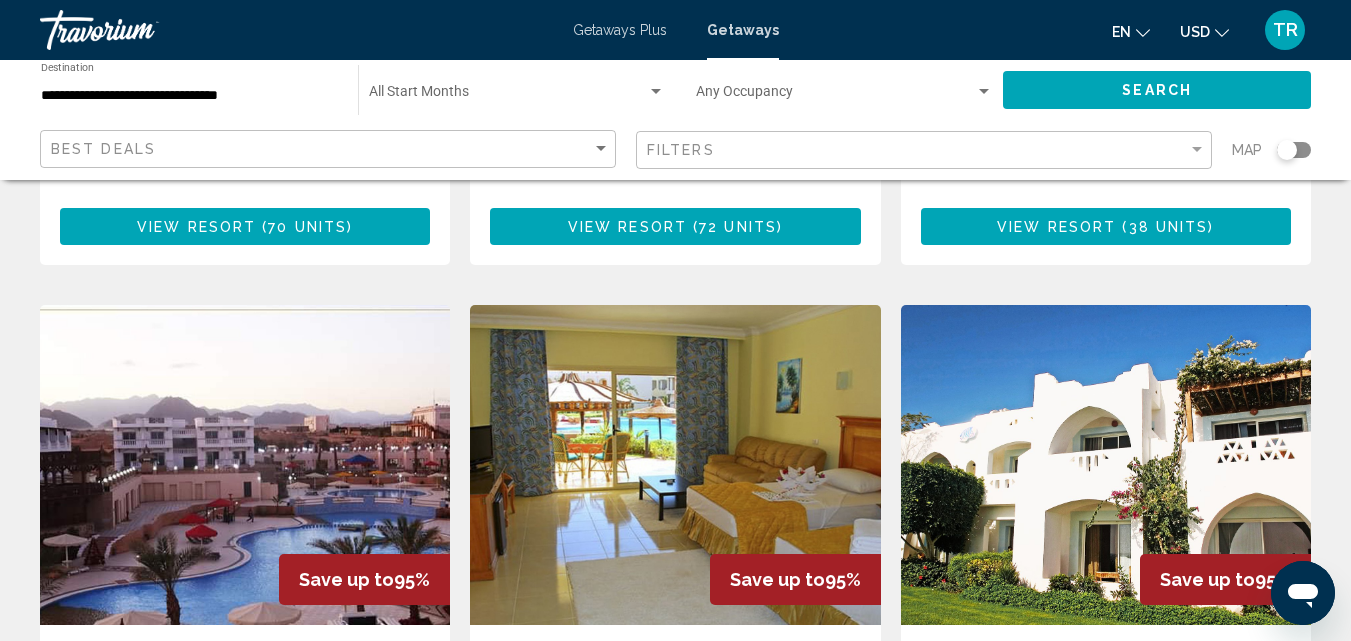 scroll, scrollTop: 2609, scrollLeft: 0, axis: vertical 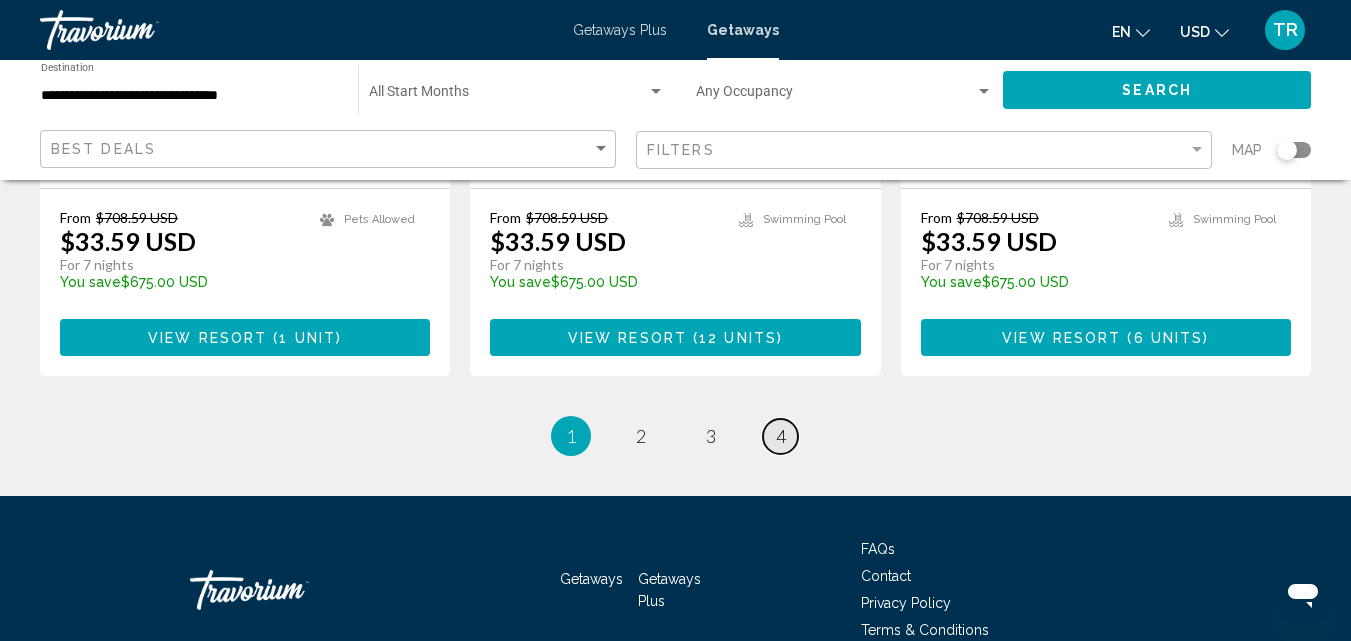 click on "4" at bounding box center [781, 436] 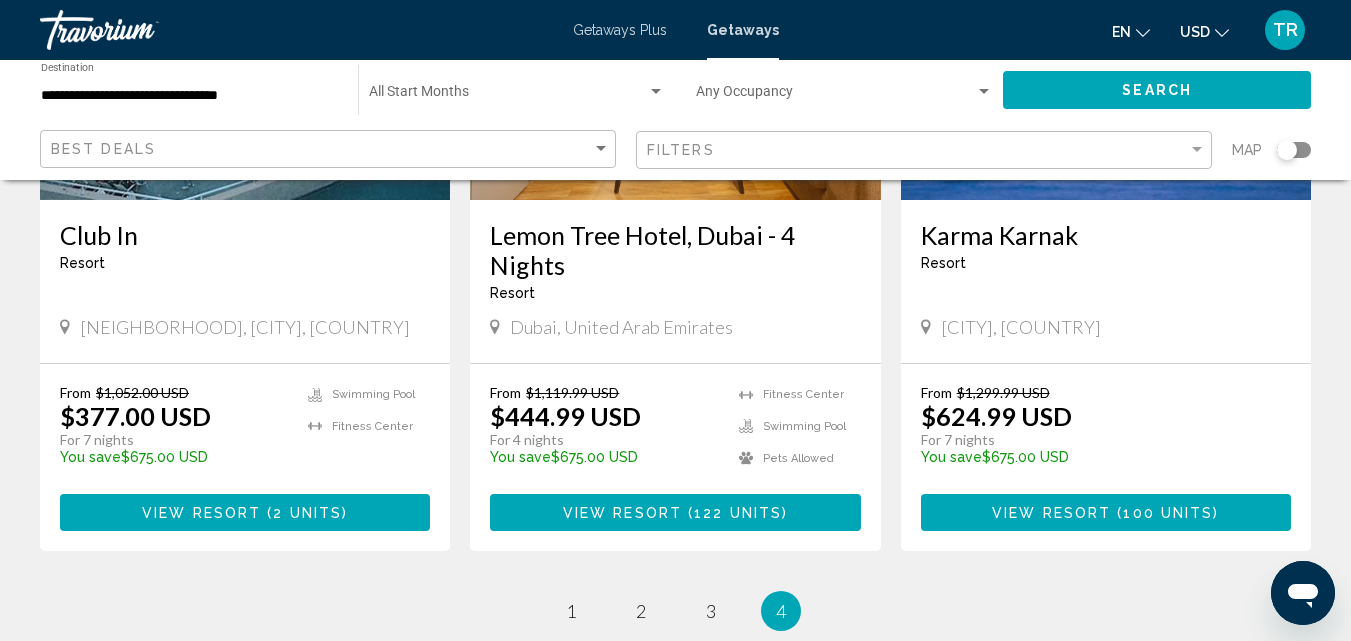 scroll, scrollTop: 400, scrollLeft: 0, axis: vertical 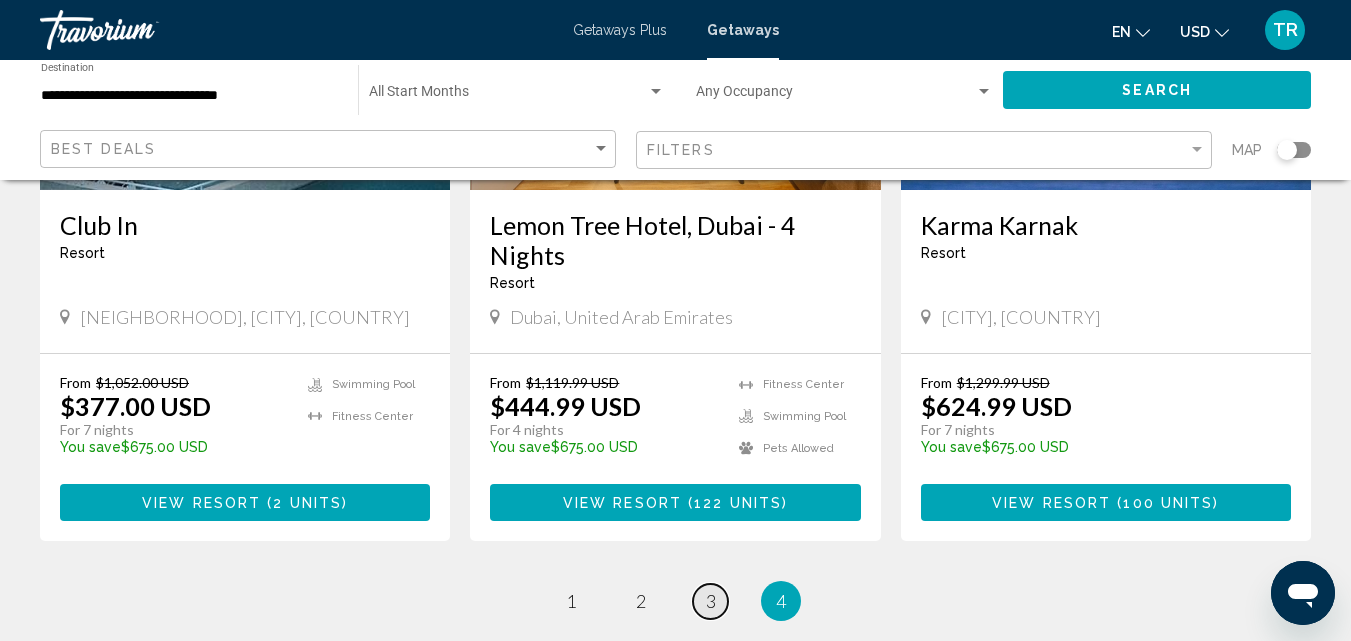 click on "3" at bounding box center [711, 601] 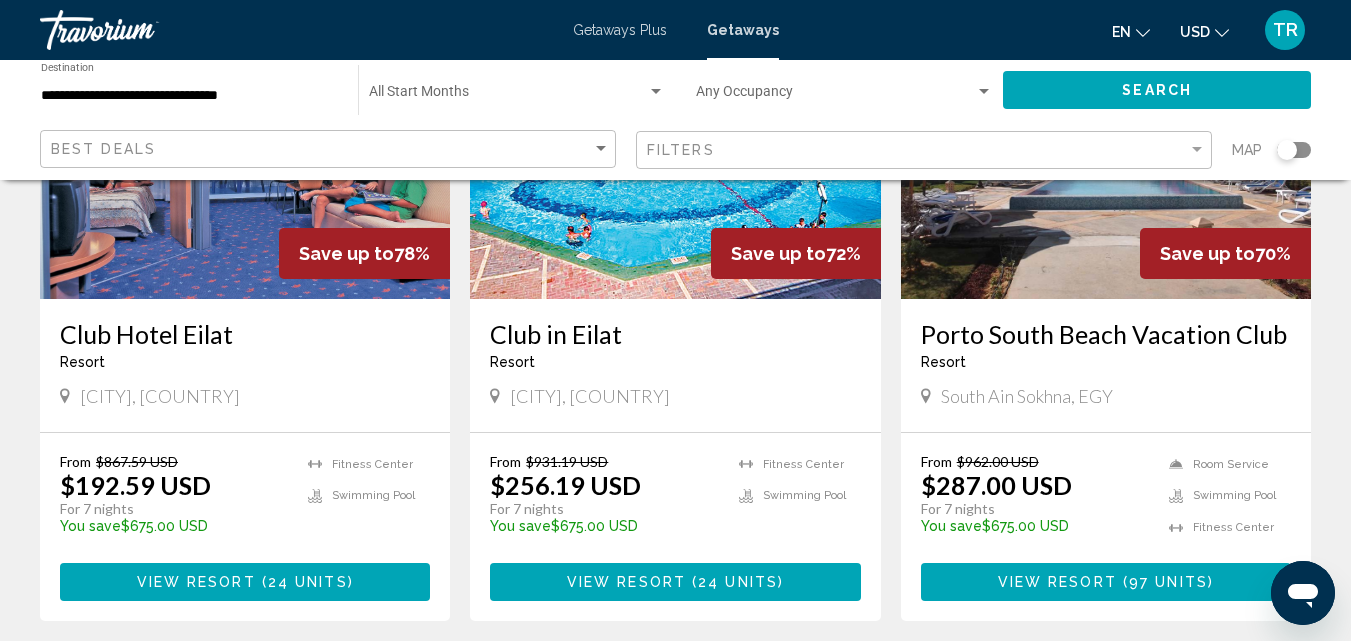 scroll, scrollTop: 1000, scrollLeft: 0, axis: vertical 